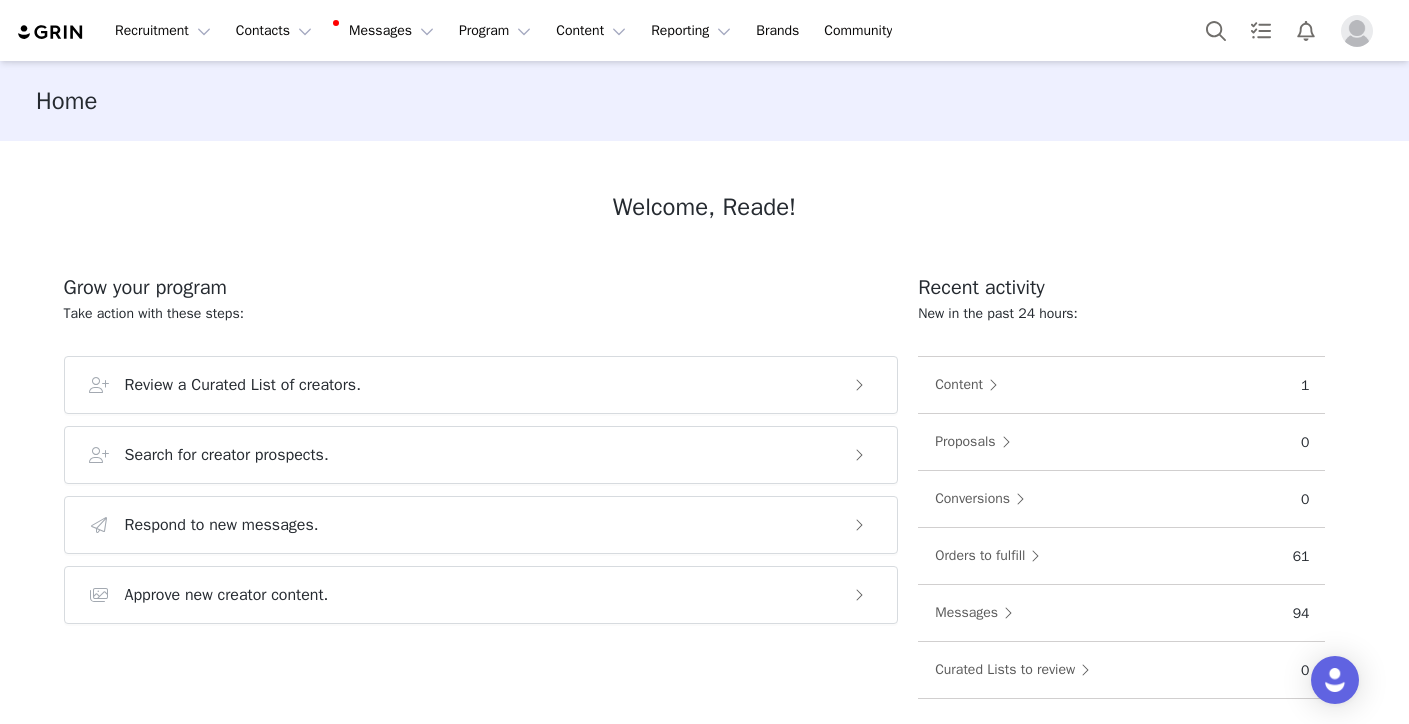 scroll, scrollTop: 0, scrollLeft: 0, axis: both 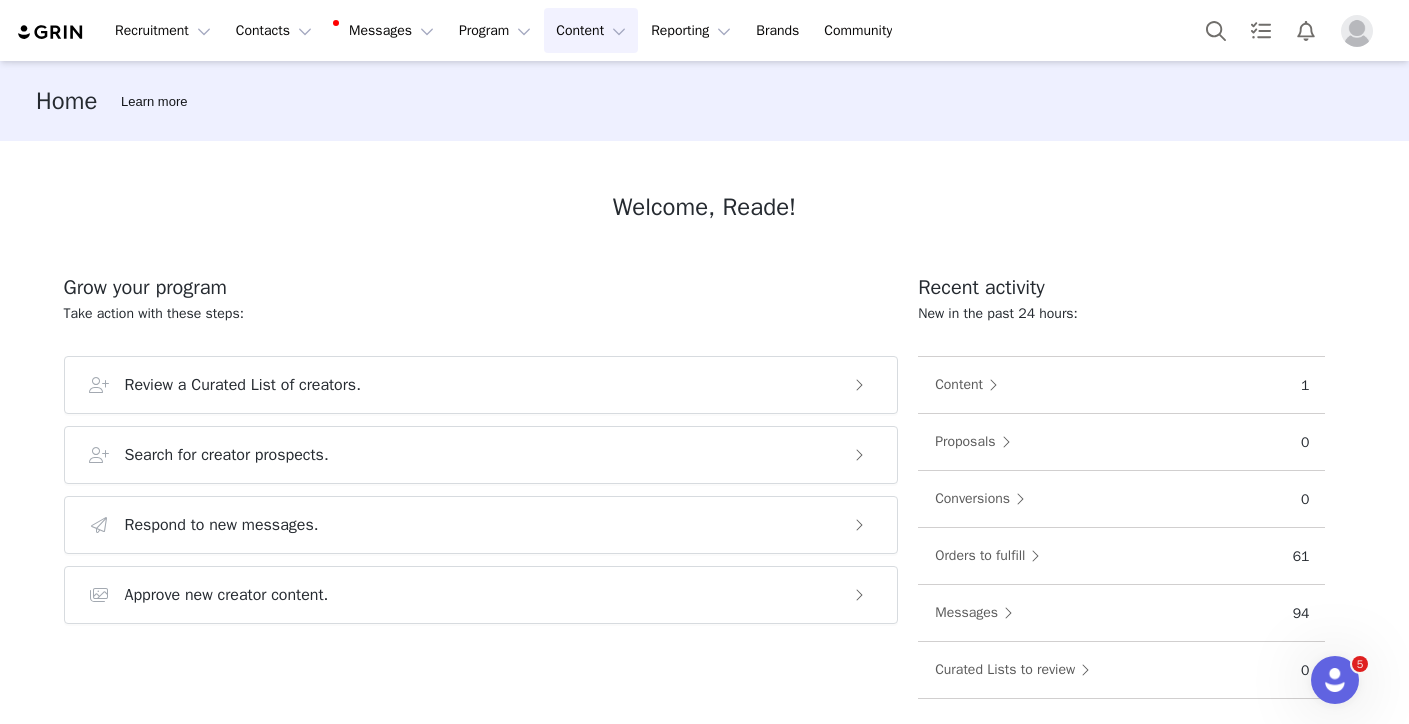 click on "Content Content" at bounding box center [591, 30] 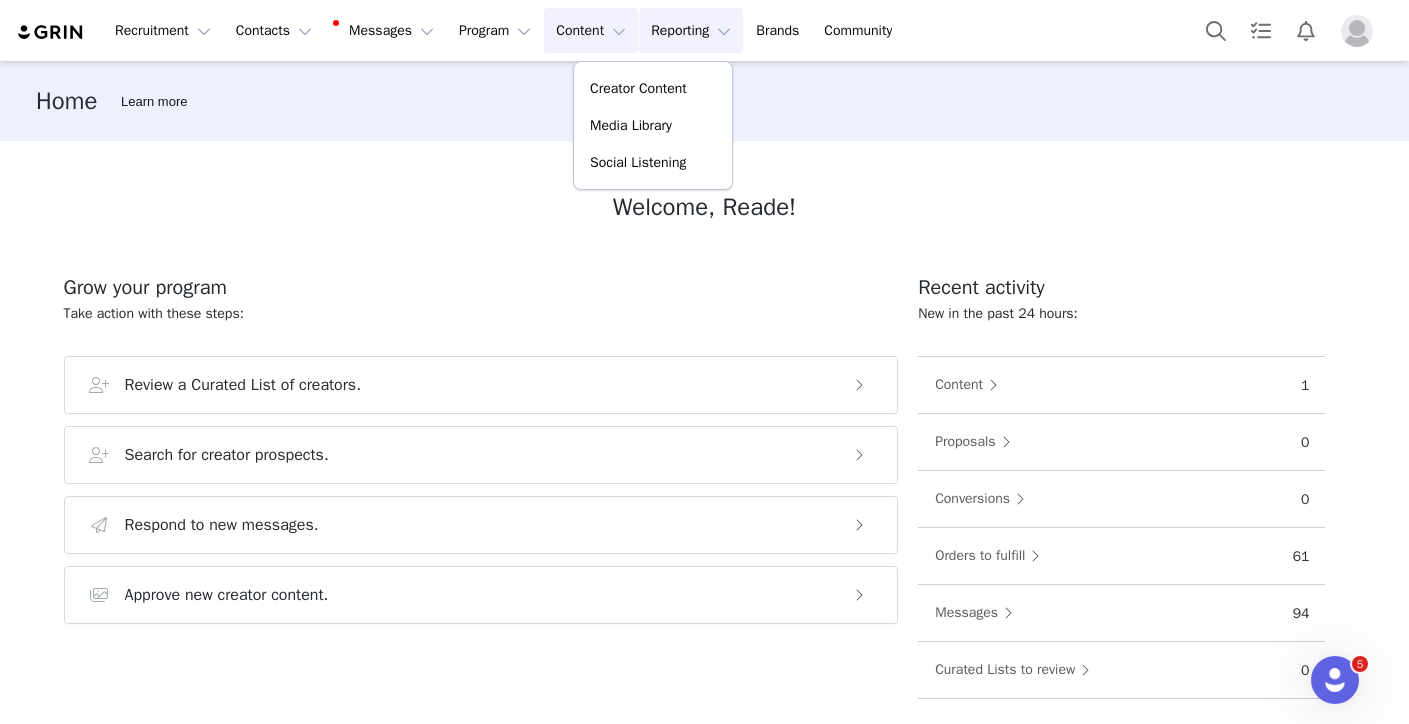 click on "Reporting Reporting" at bounding box center [691, 30] 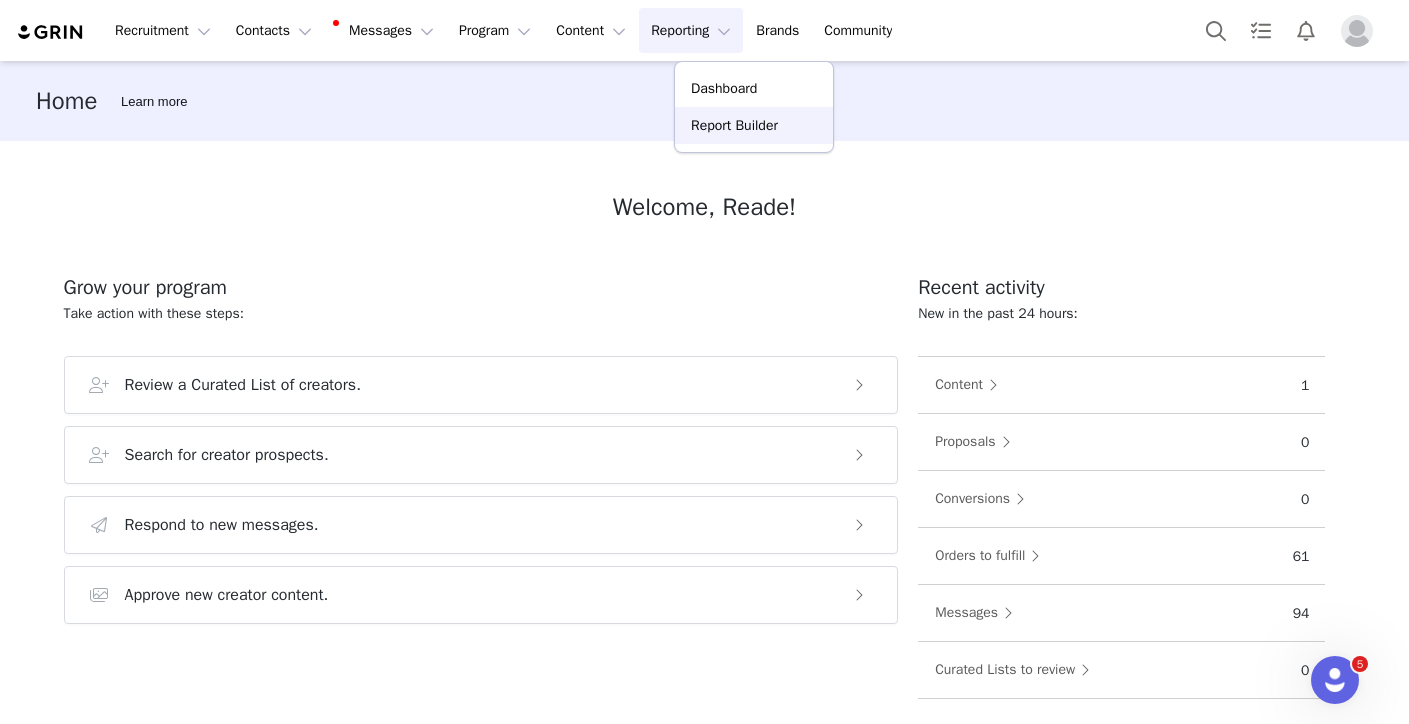 click on "Report Builder" at bounding box center [734, 125] 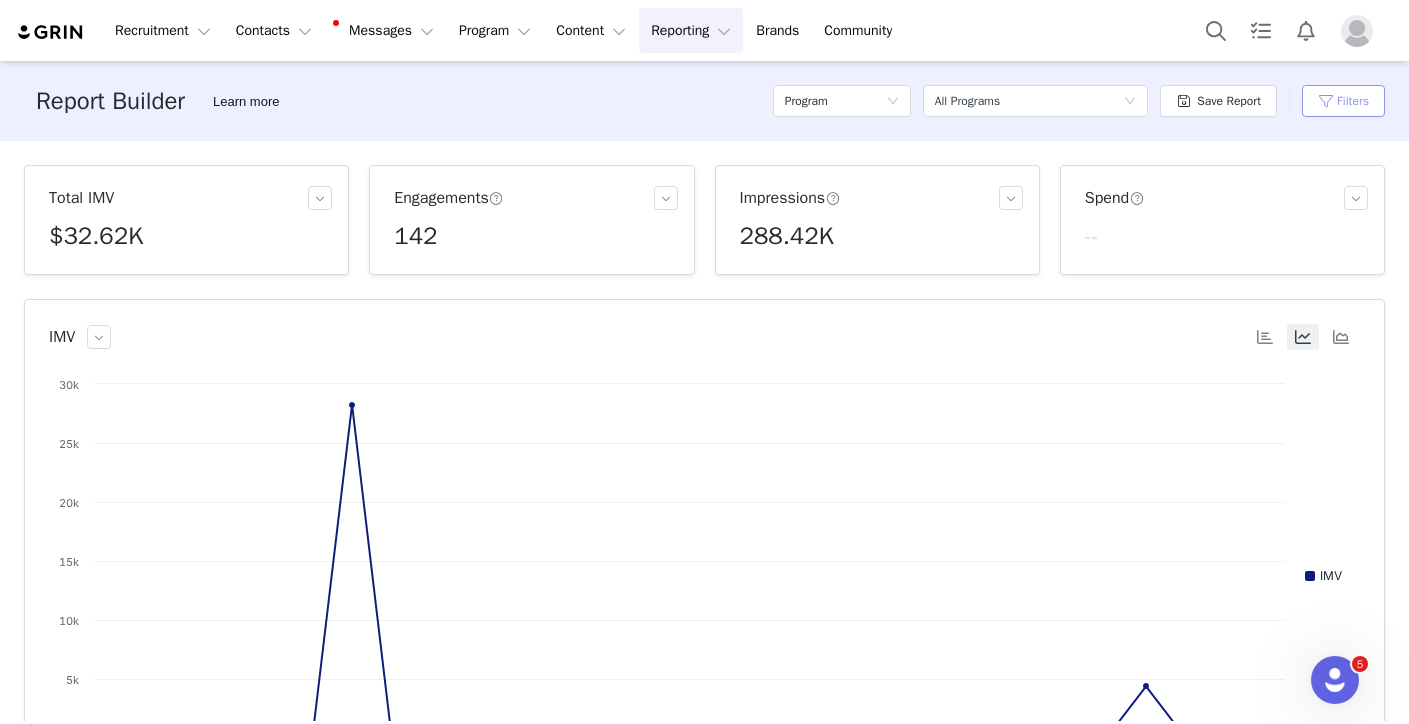 click on "Filters" at bounding box center [1343, 101] 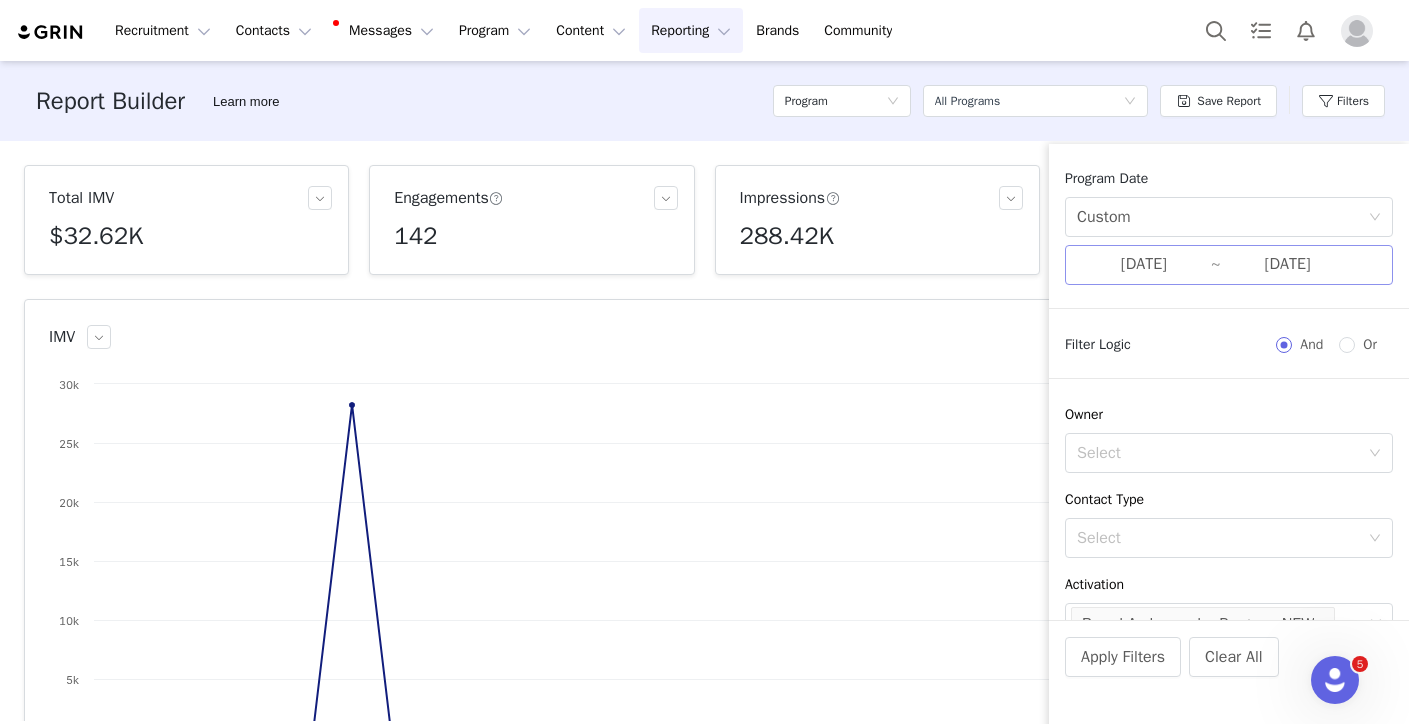 click on "[DATE]" at bounding box center [1144, 265] 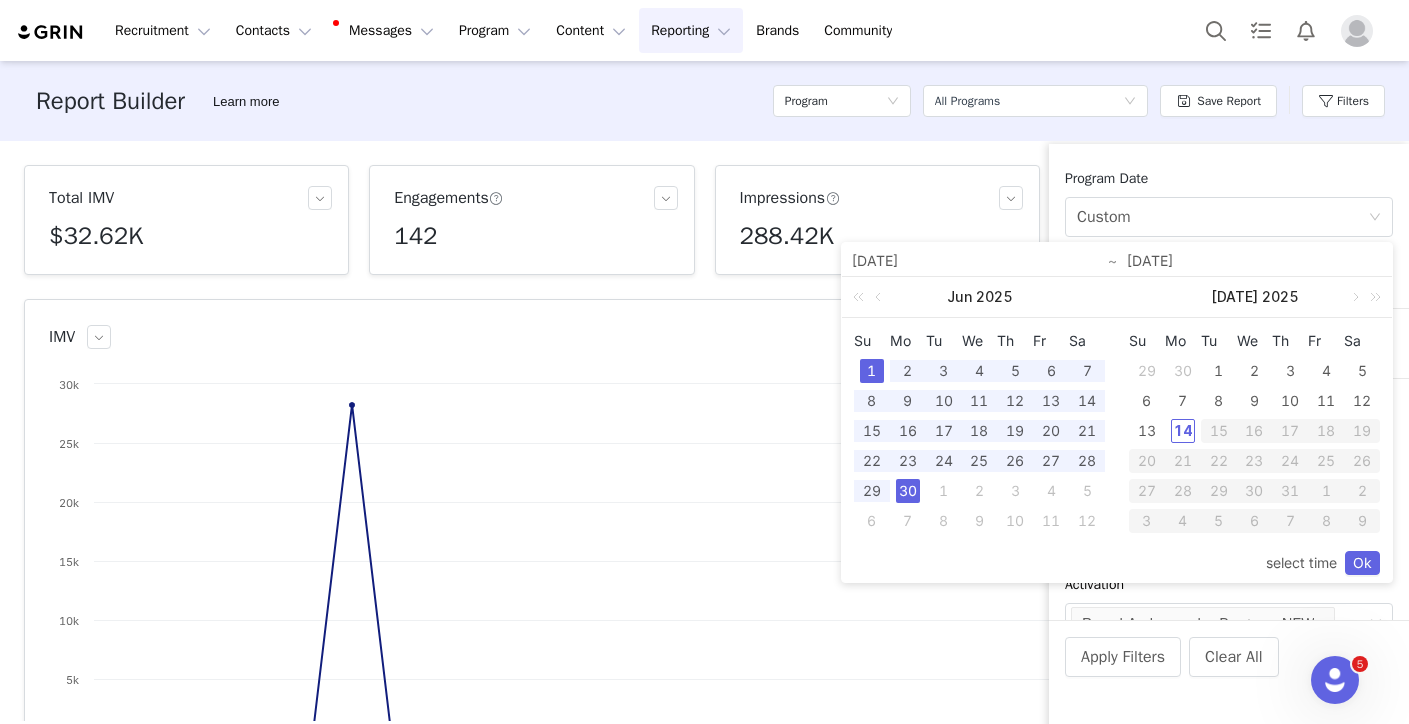 click on "Activation  Select Brand Ambassador Program NEW" at bounding box center (1229, 608) 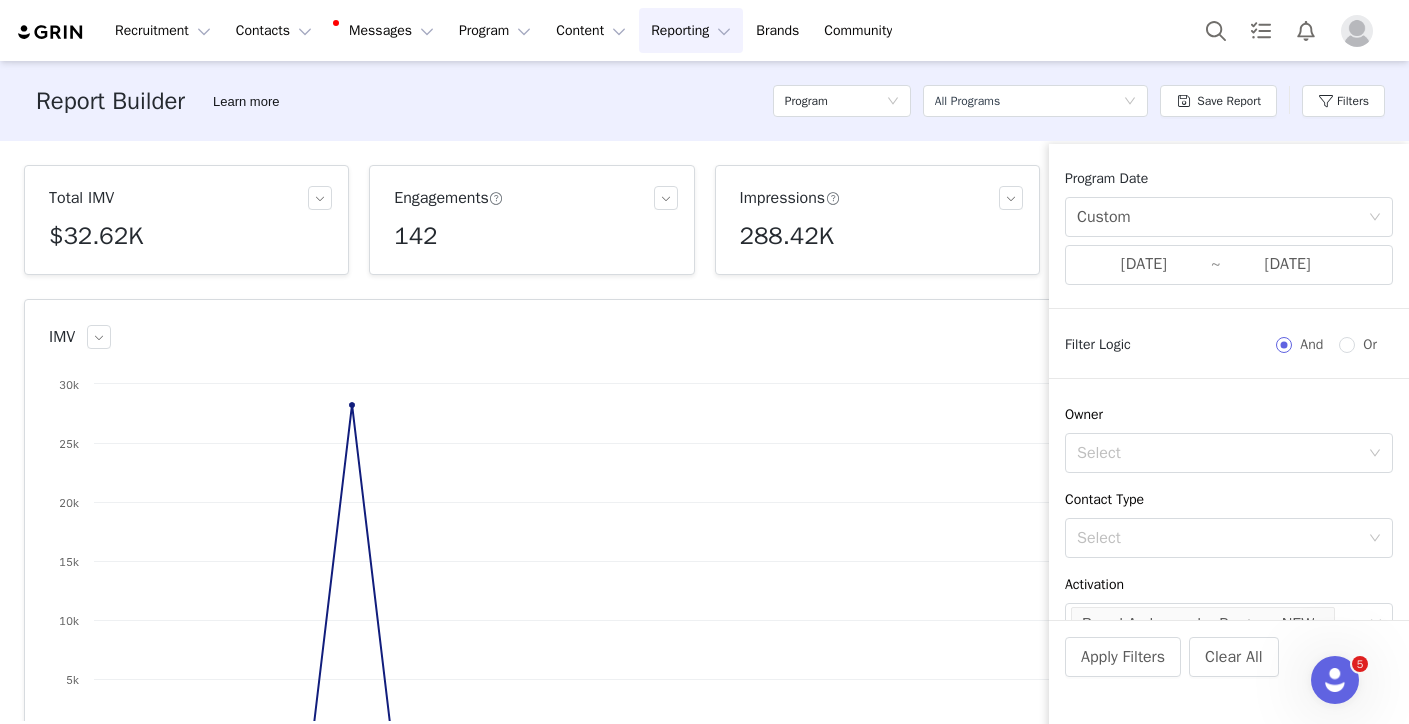 scroll, scrollTop: 192, scrollLeft: 0, axis: vertical 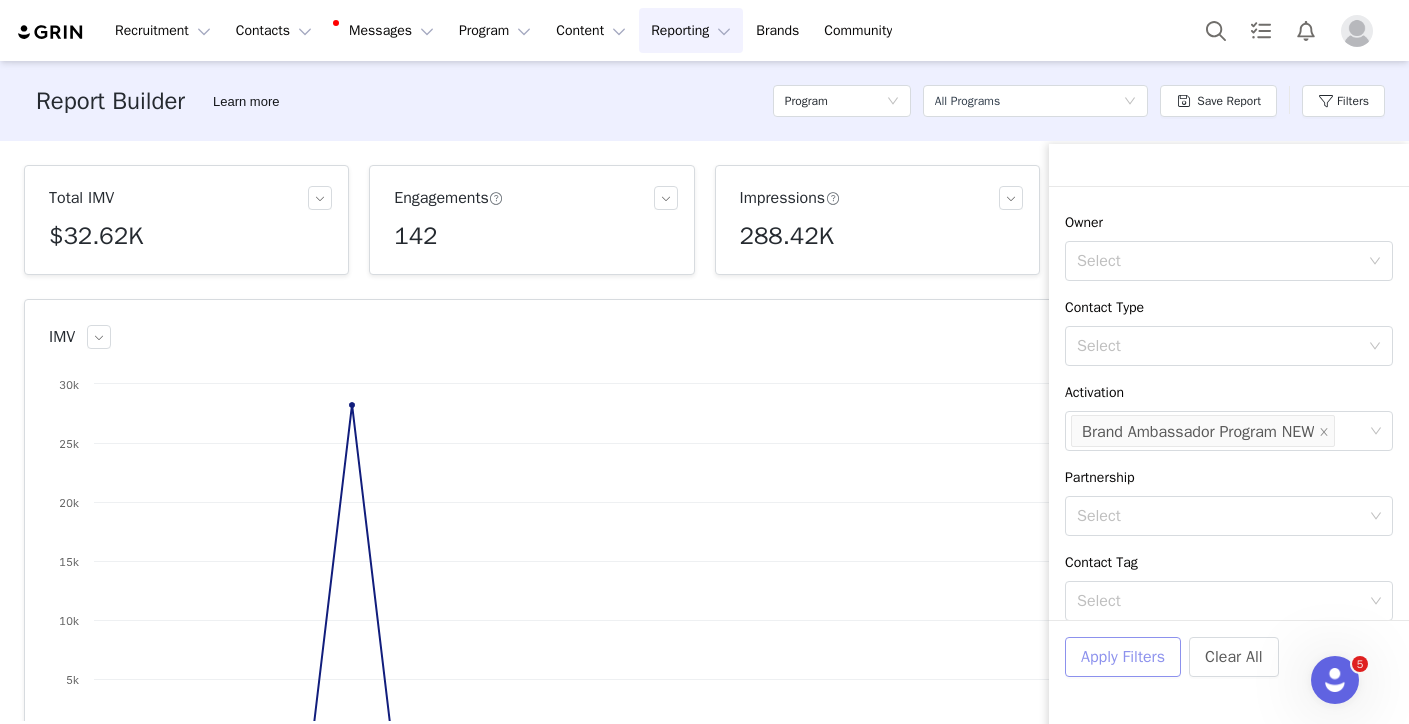 click on "Apply Filters" at bounding box center (1123, 657) 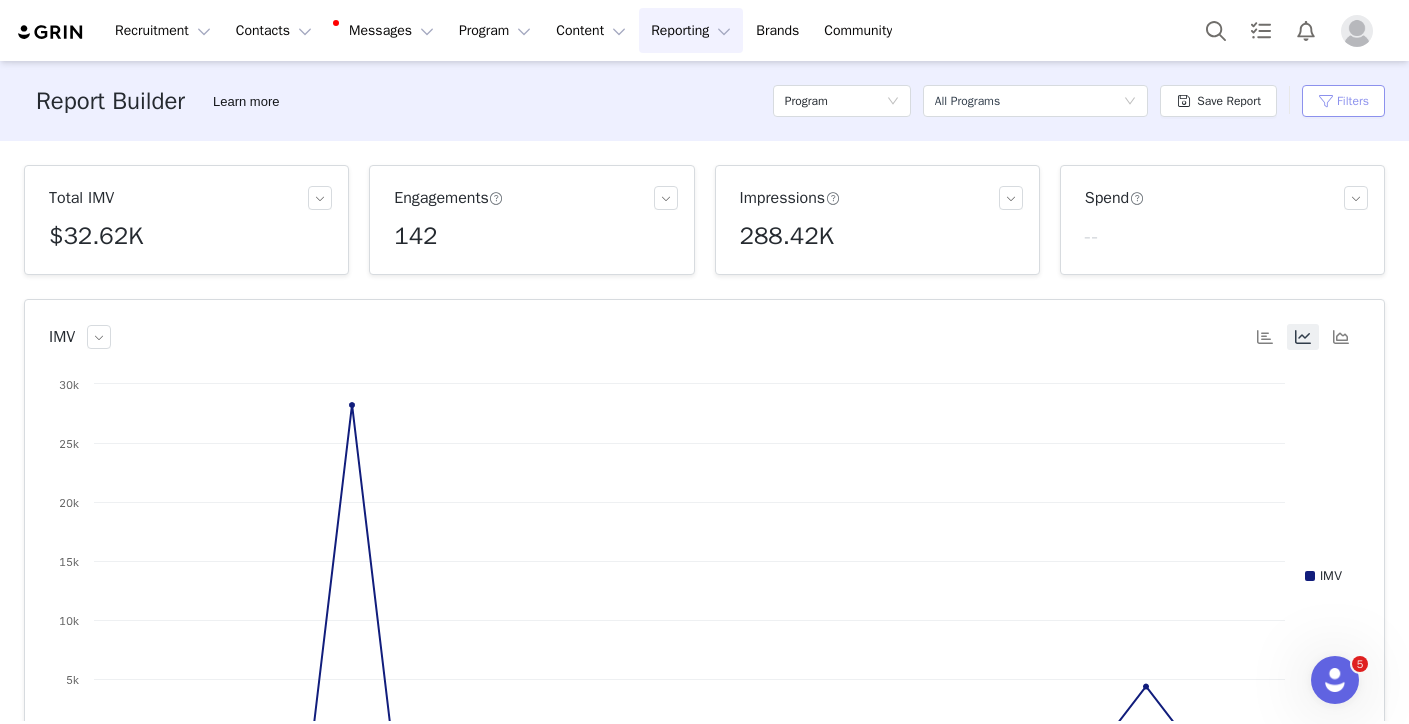 click on "Filters" at bounding box center [1343, 101] 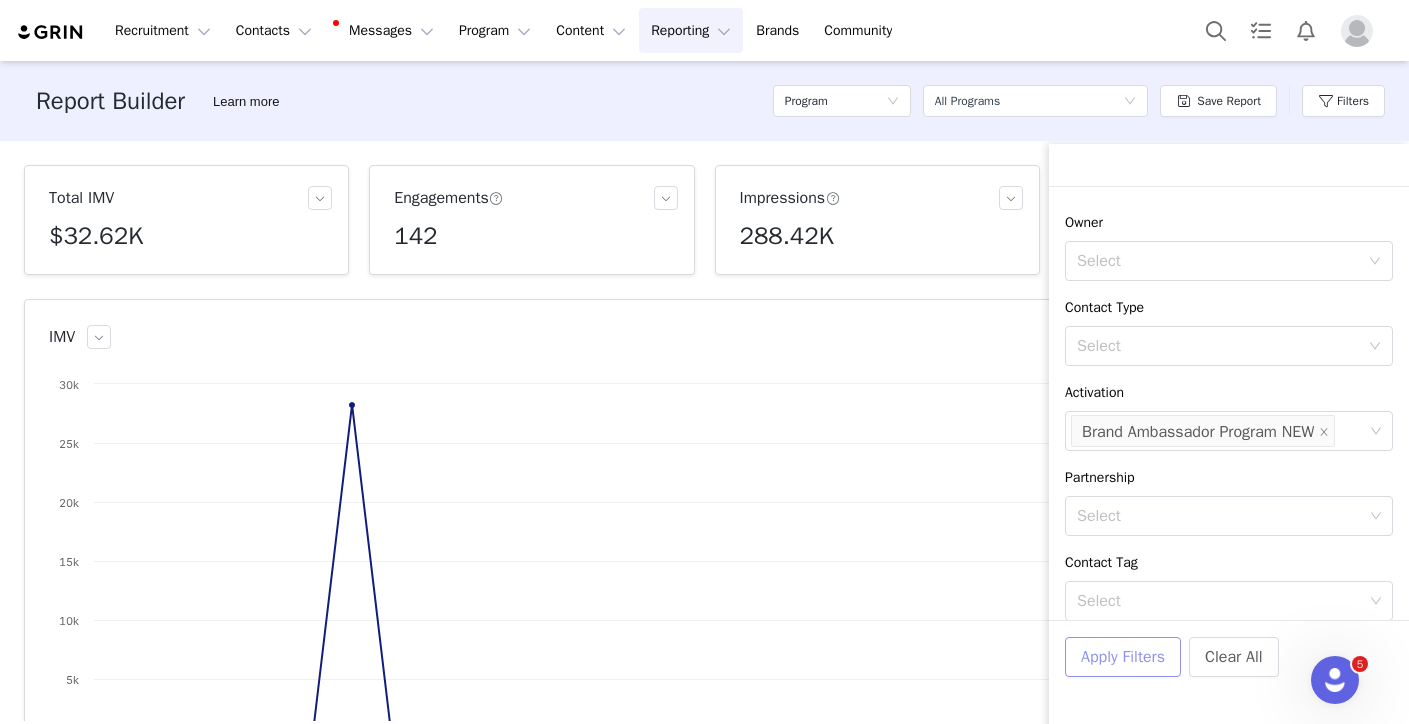 click on "Apply Filters" at bounding box center (1123, 657) 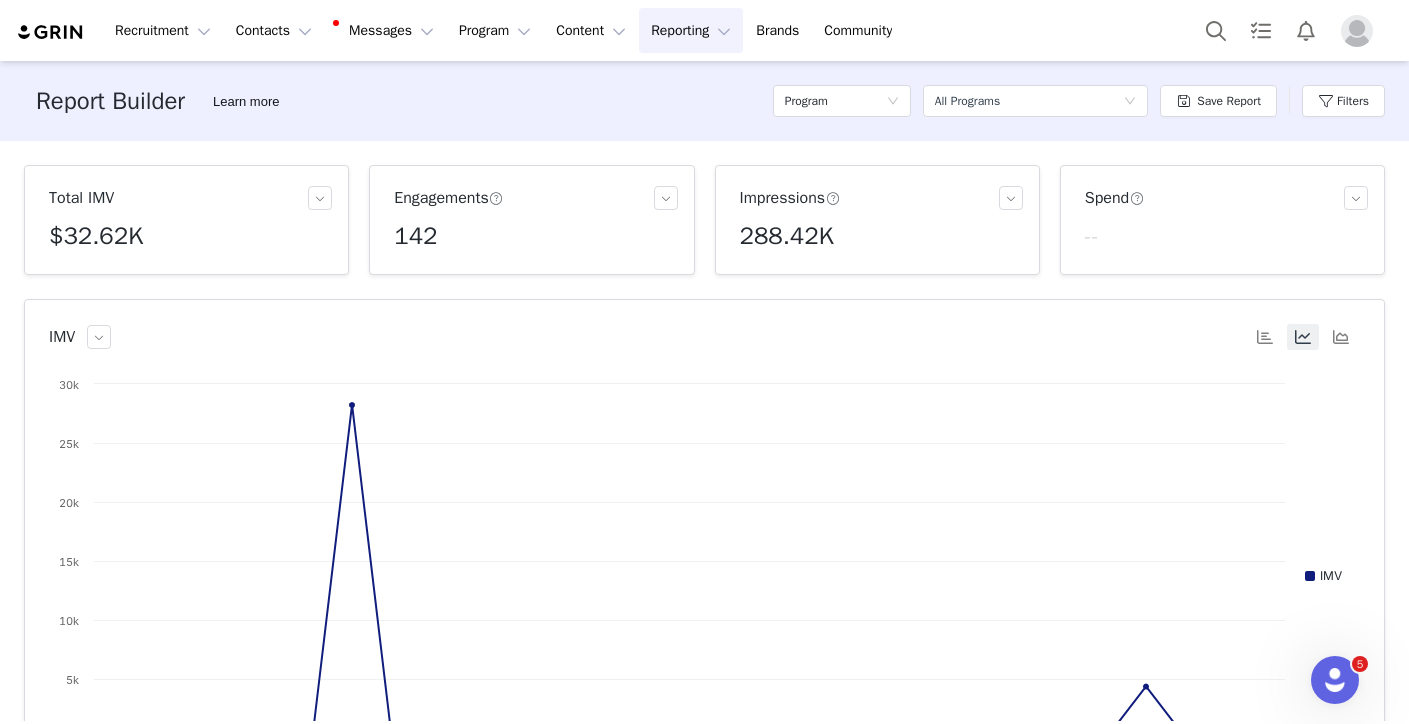 scroll, scrollTop: 662, scrollLeft: 0, axis: vertical 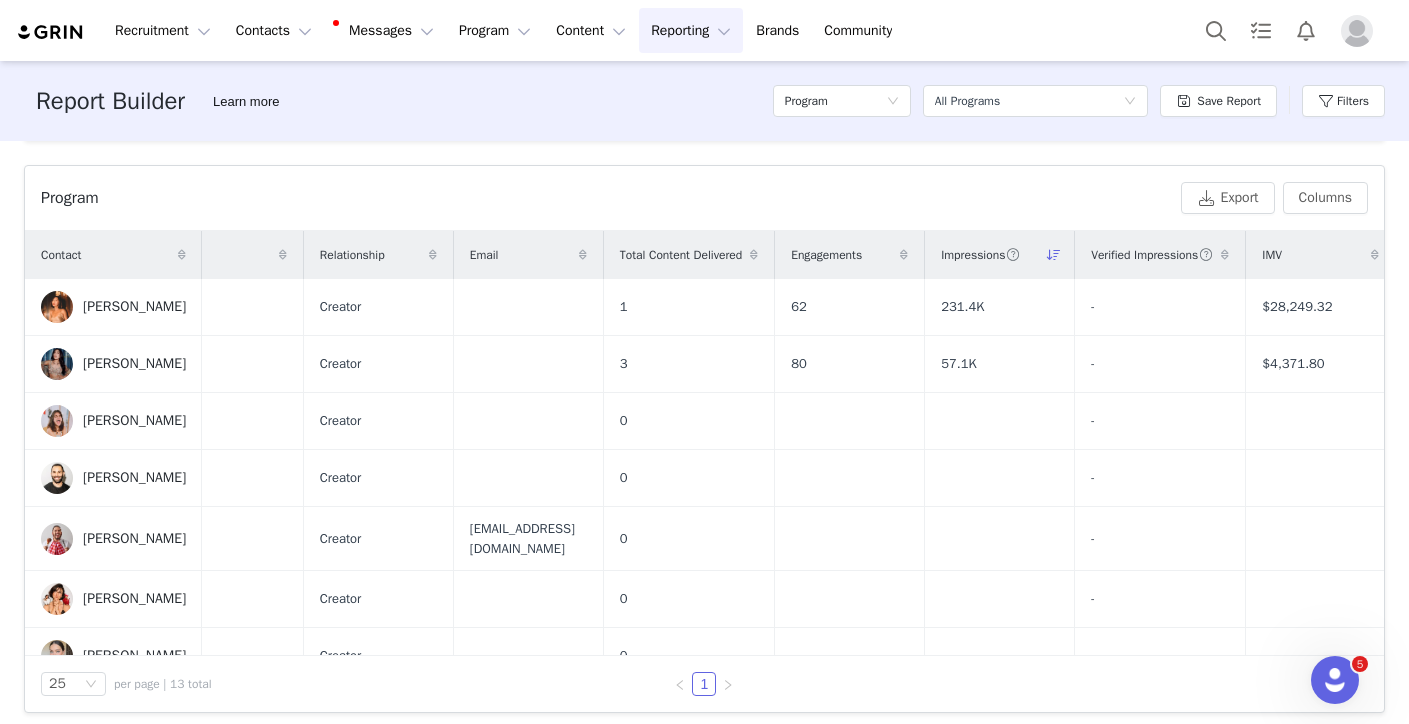 click on "Reporting Reporting" at bounding box center [691, 30] 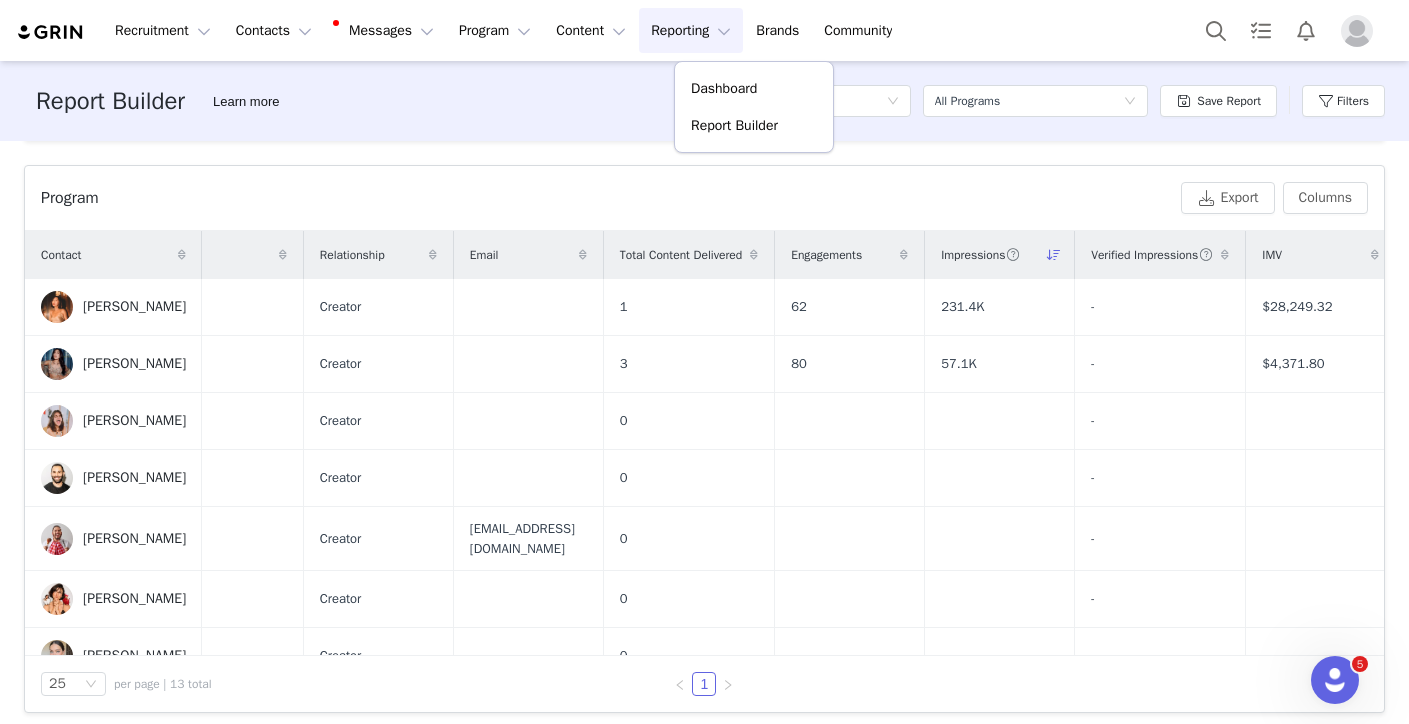 click on "Report Builder     Learn more Program Select a report All Programs Save Report Filters" at bounding box center [704, 101] 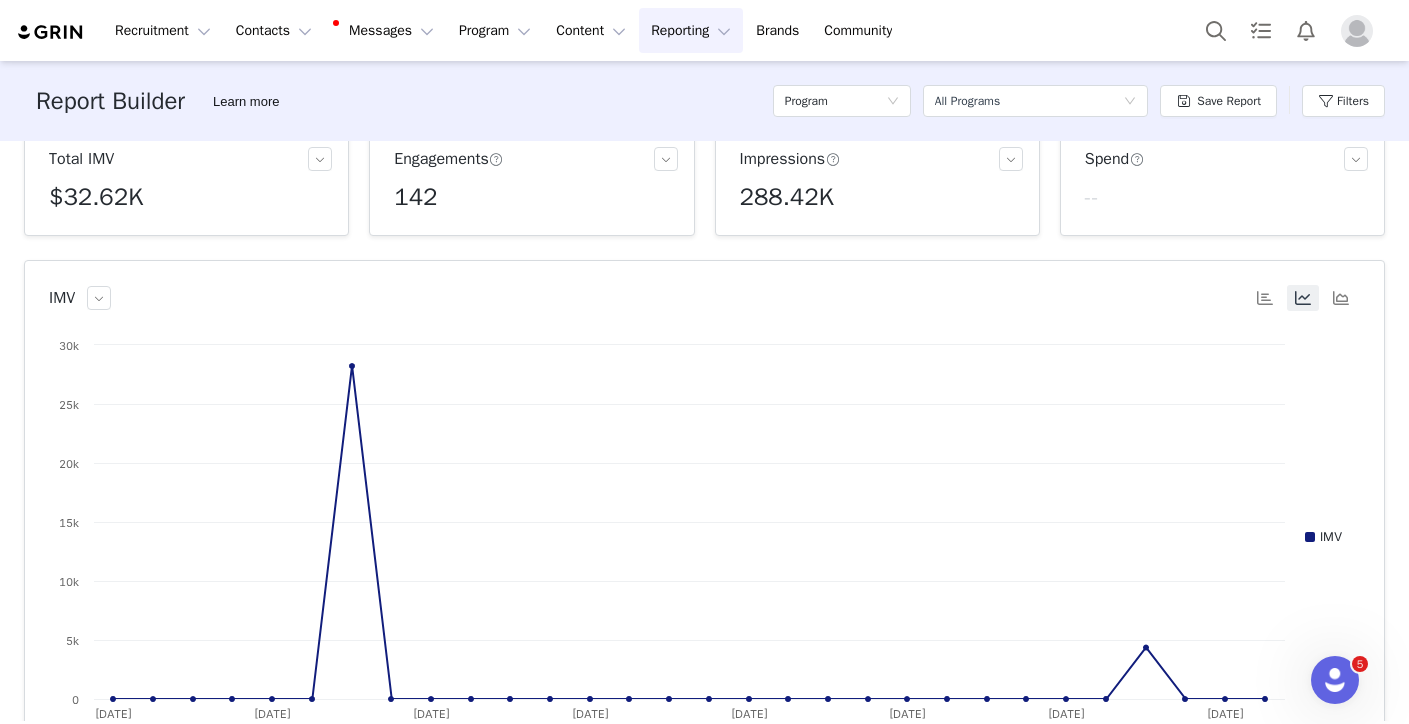 scroll, scrollTop: 0, scrollLeft: 0, axis: both 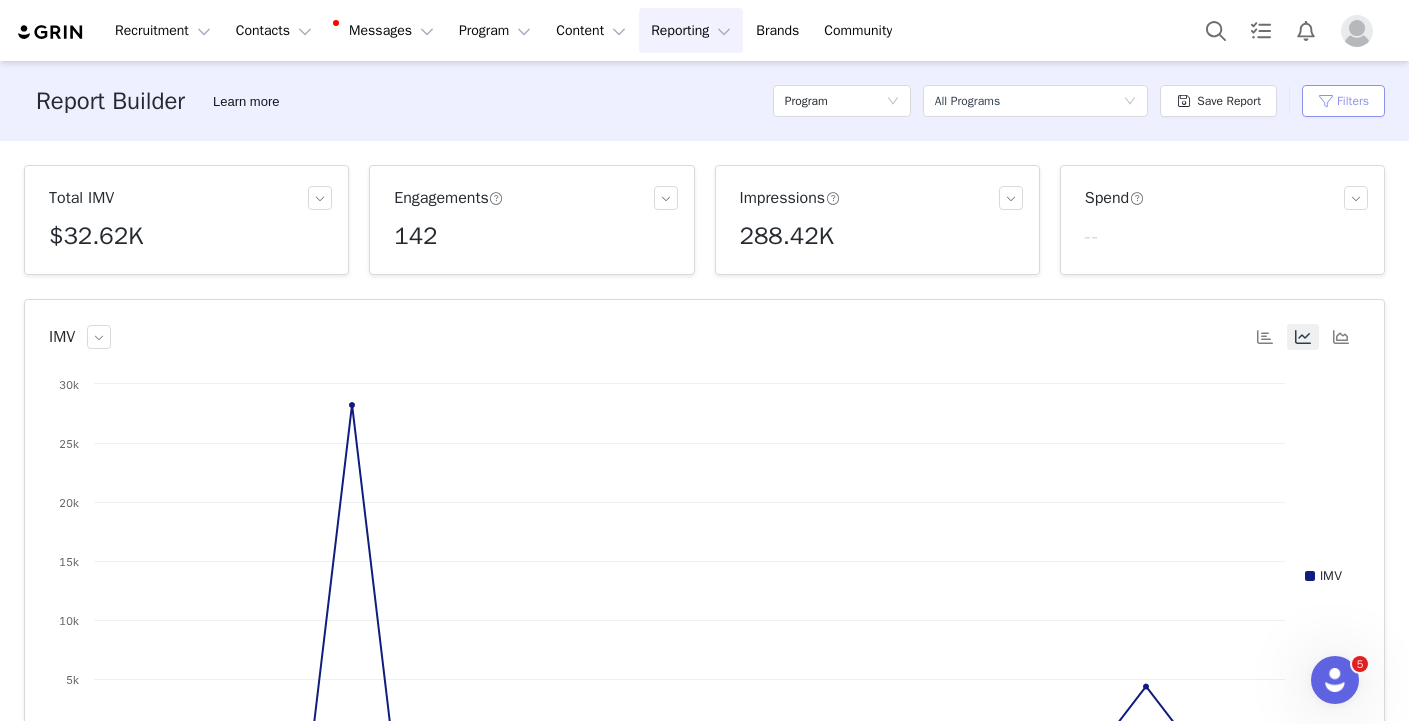 click on "Filters" at bounding box center (1343, 101) 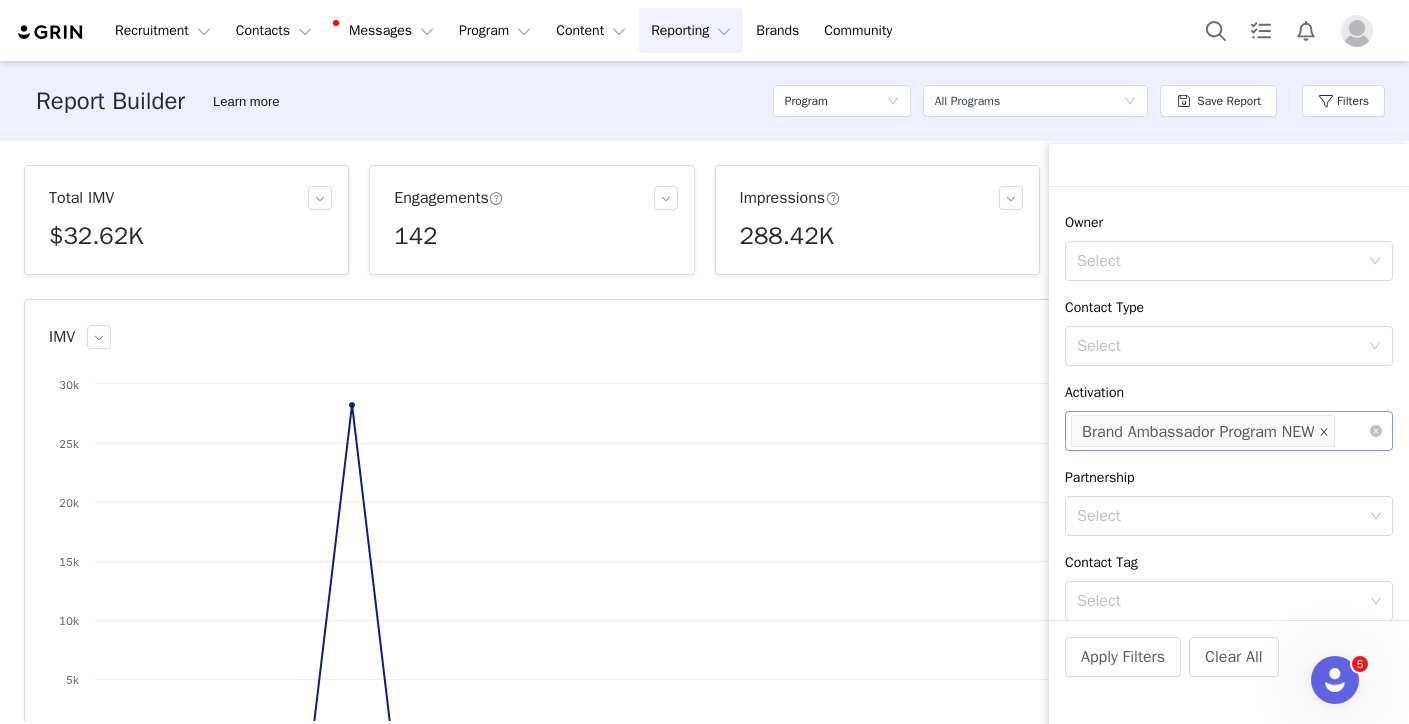 click 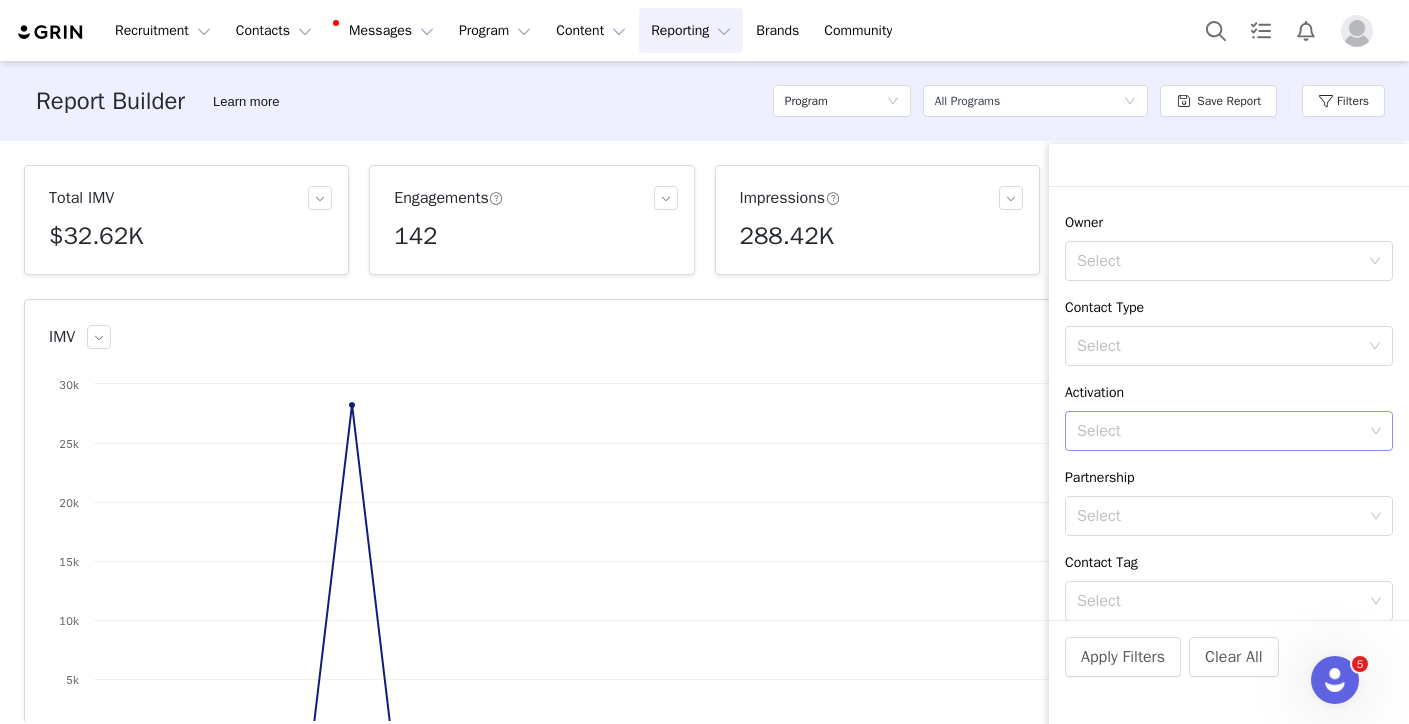 click on "Select" at bounding box center [1221, 431] 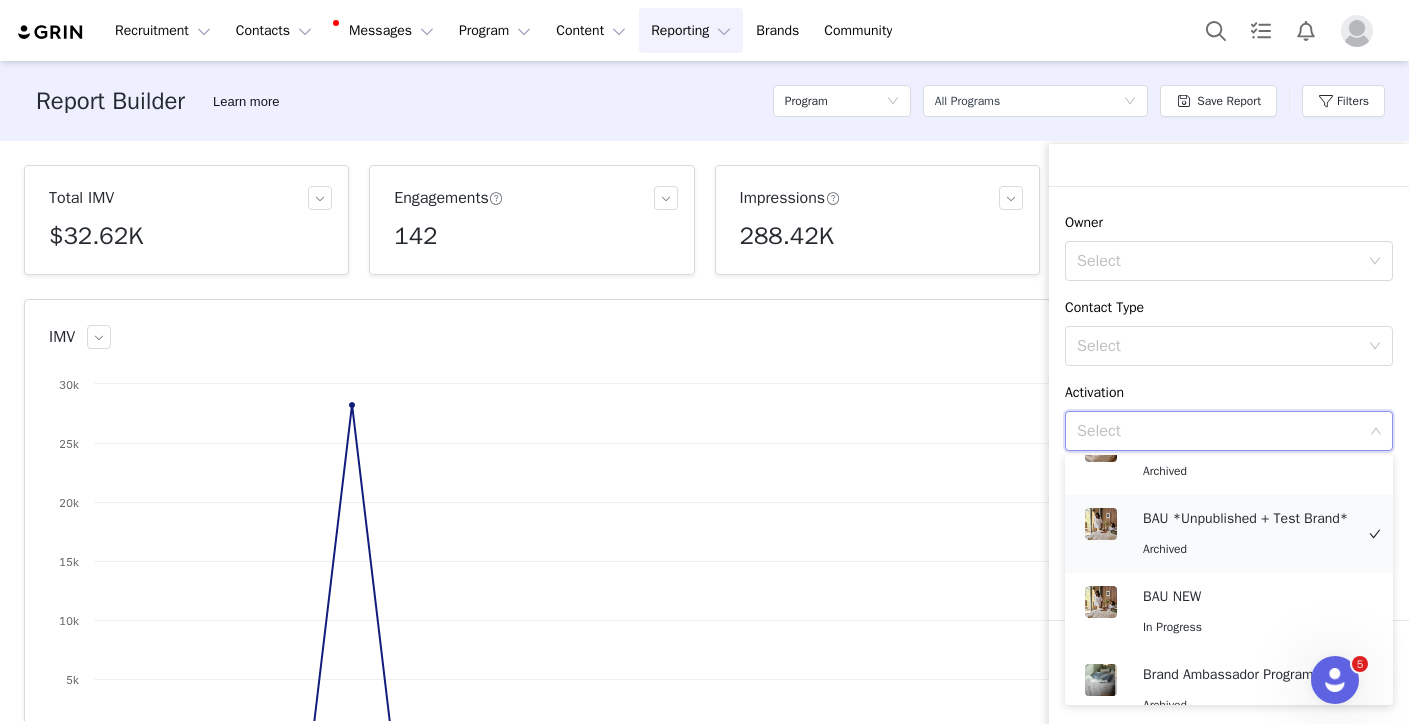 scroll, scrollTop: 55, scrollLeft: 0, axis: vertical 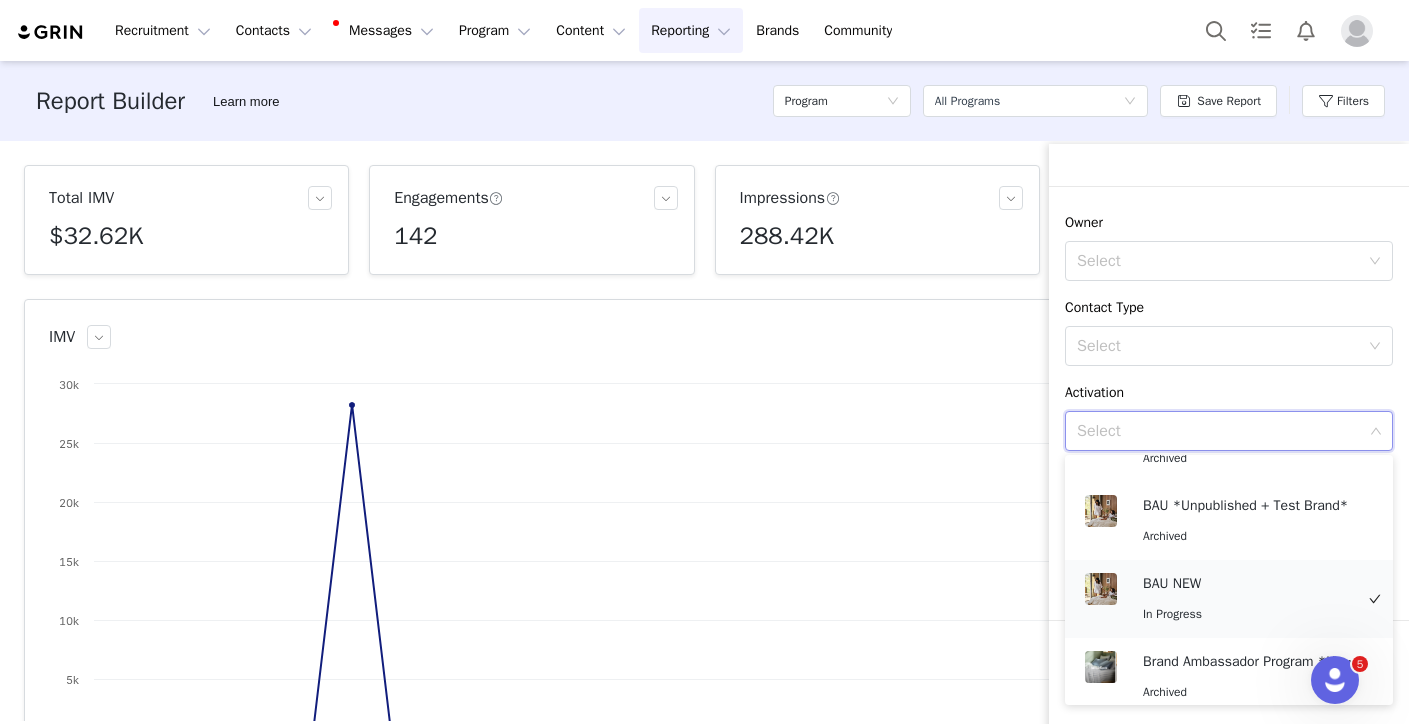 click on "BAU NEW In Progress" at bounding box center (1248, 599) 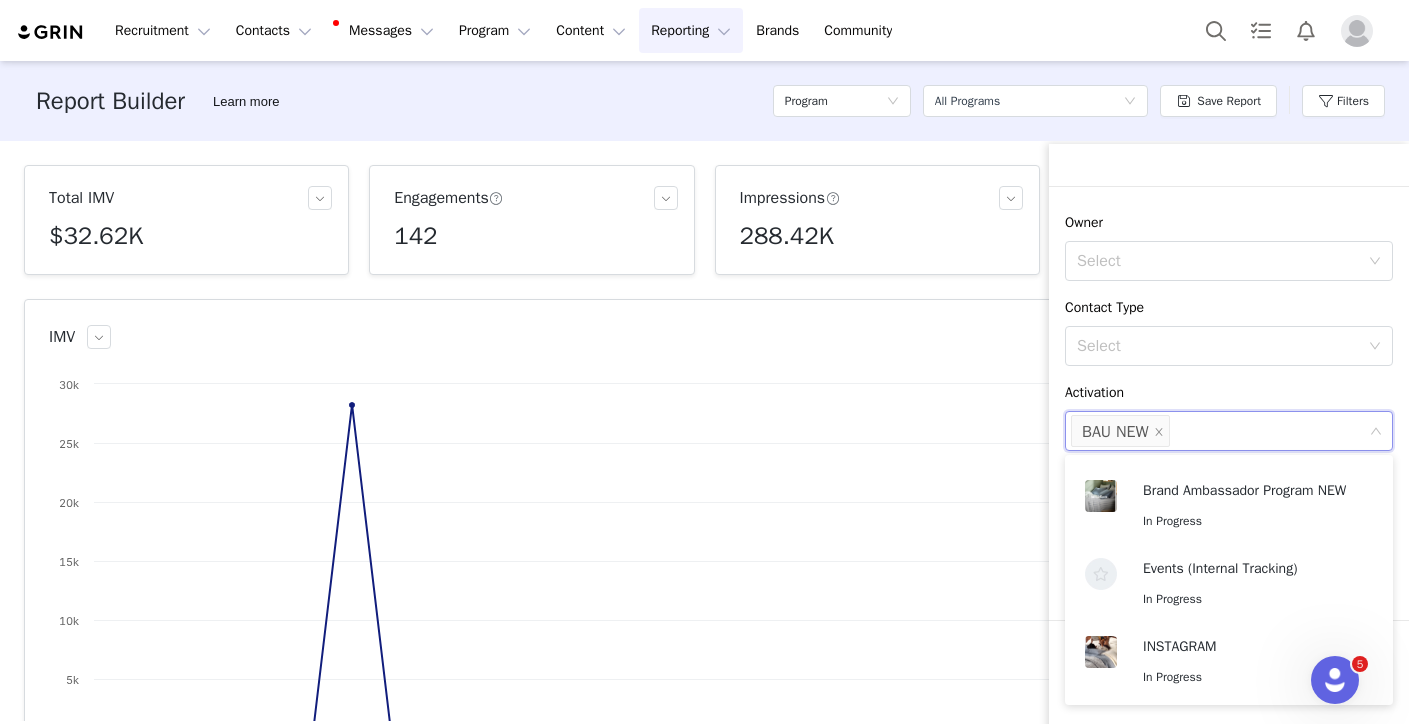 scroll, scrollTop: 239, scrollLeft: 0, axis: vertical 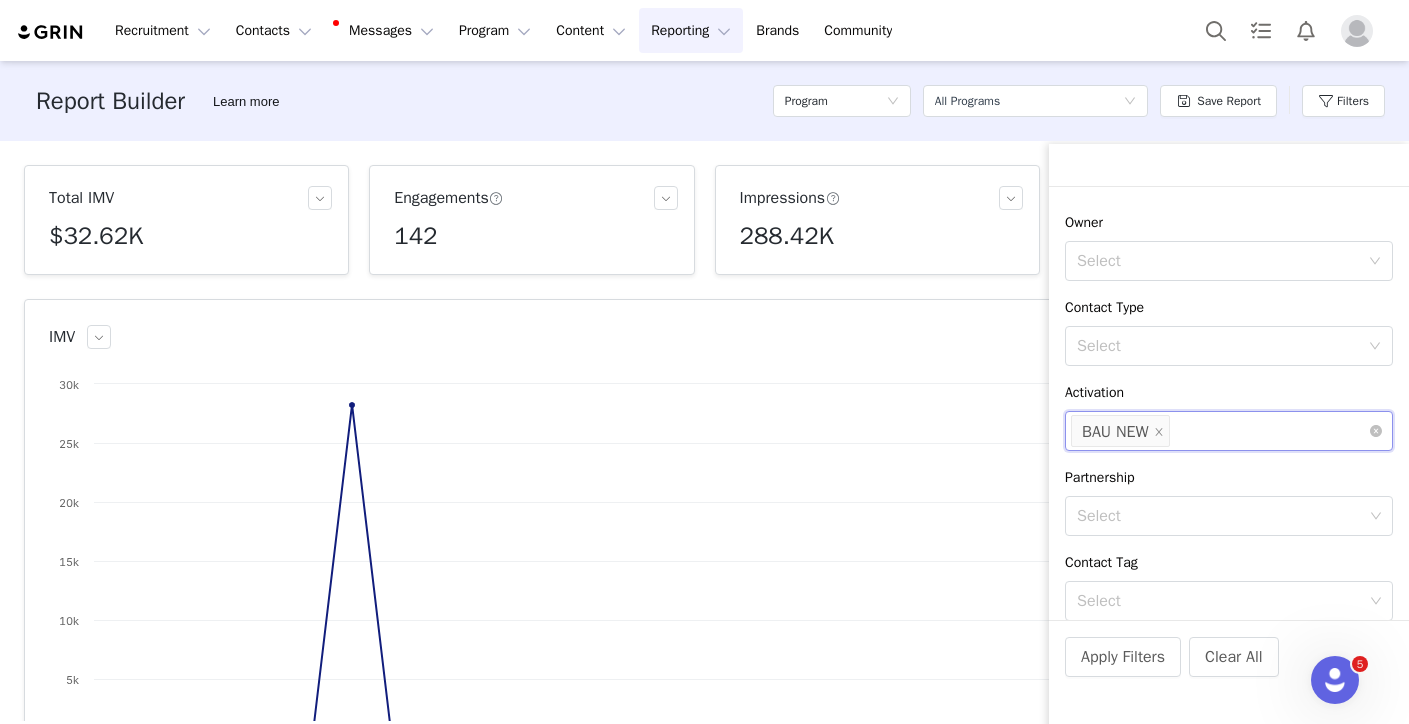 click on "Select BAU NEW" at bounding box center [1221, 431] 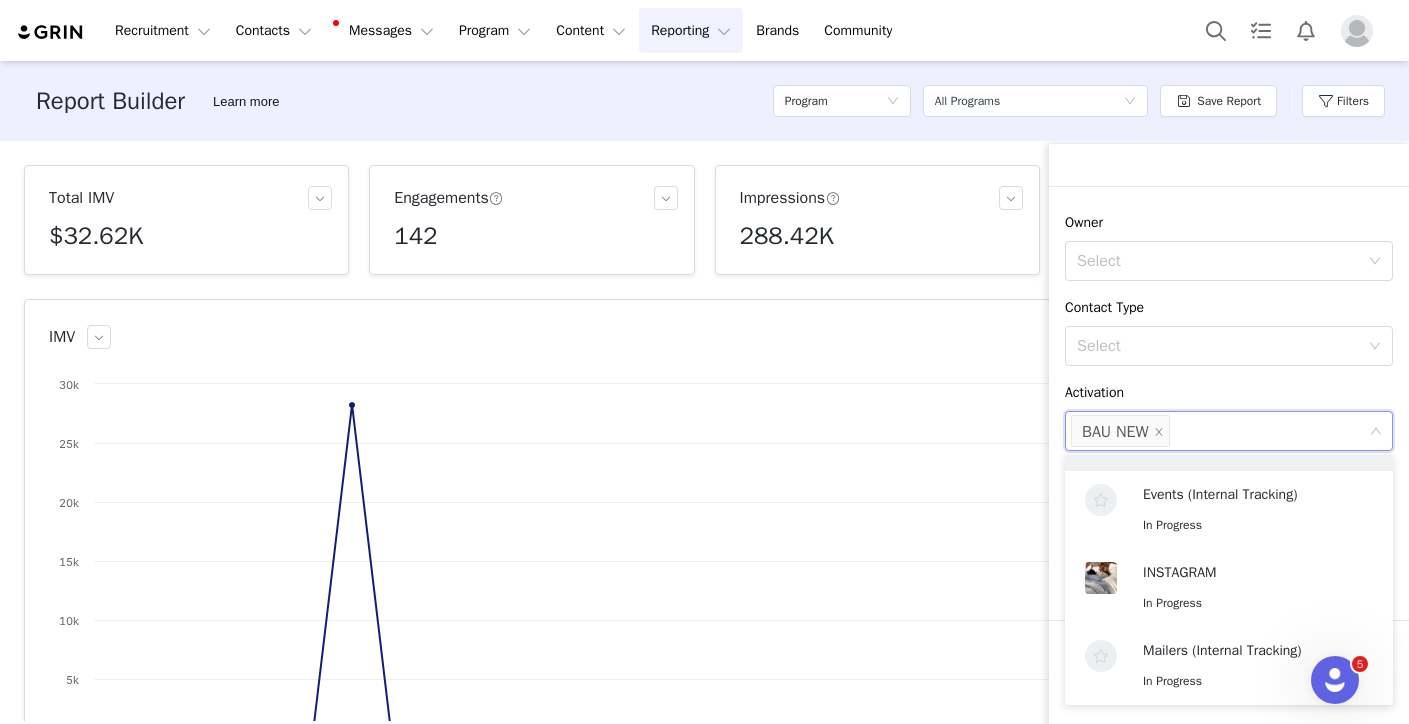 scroll, scrollTop: 380, scrollLeft: 0, axis: vertical 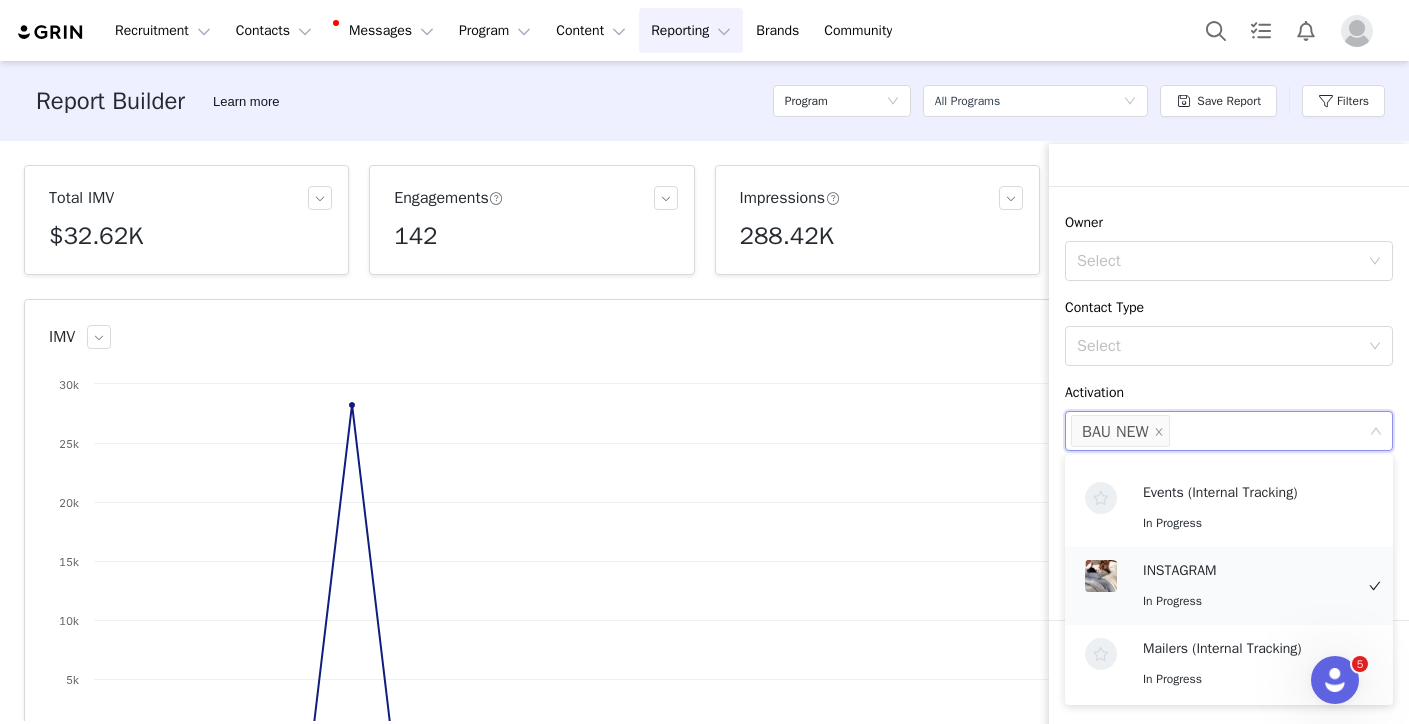 click on "INSTAGRAM In Progress" at bounding box center (1248, 586) 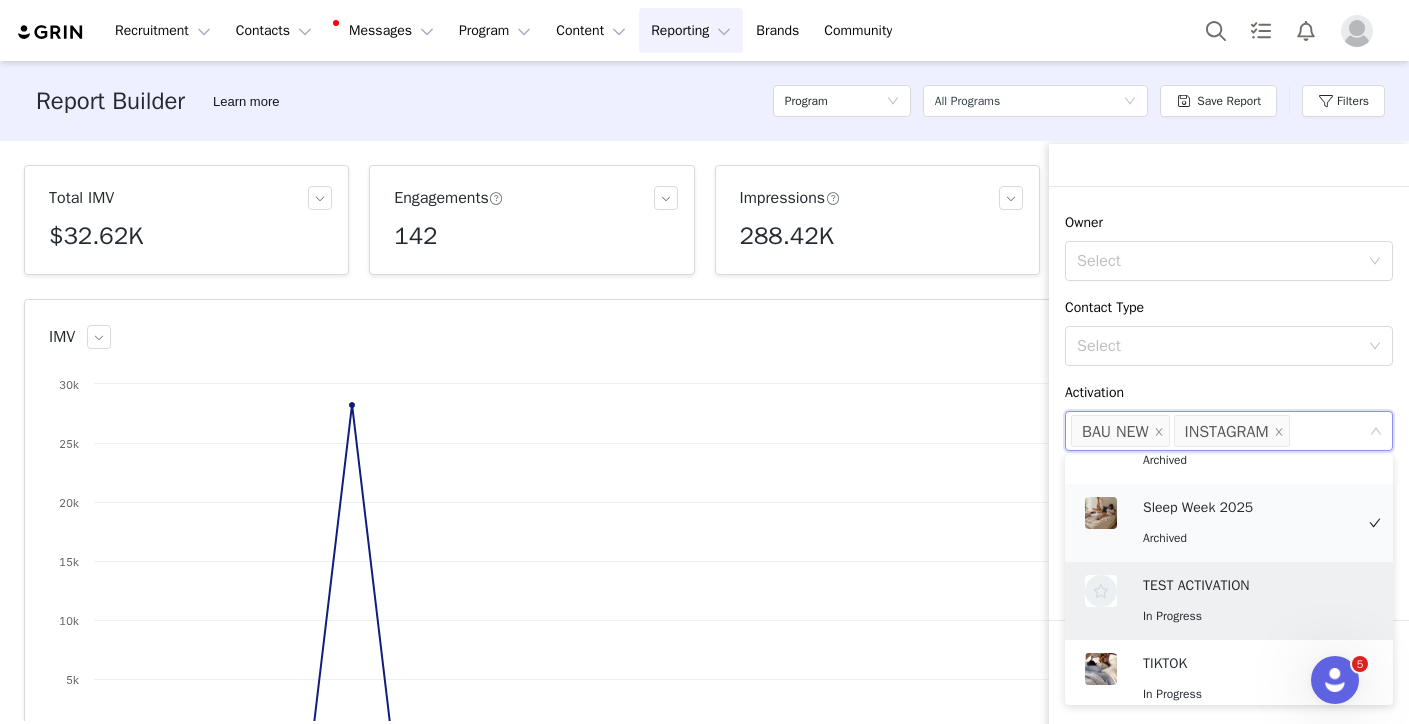 scroll, scrollTop: 700, scrollLeft: 0, axis: vertical 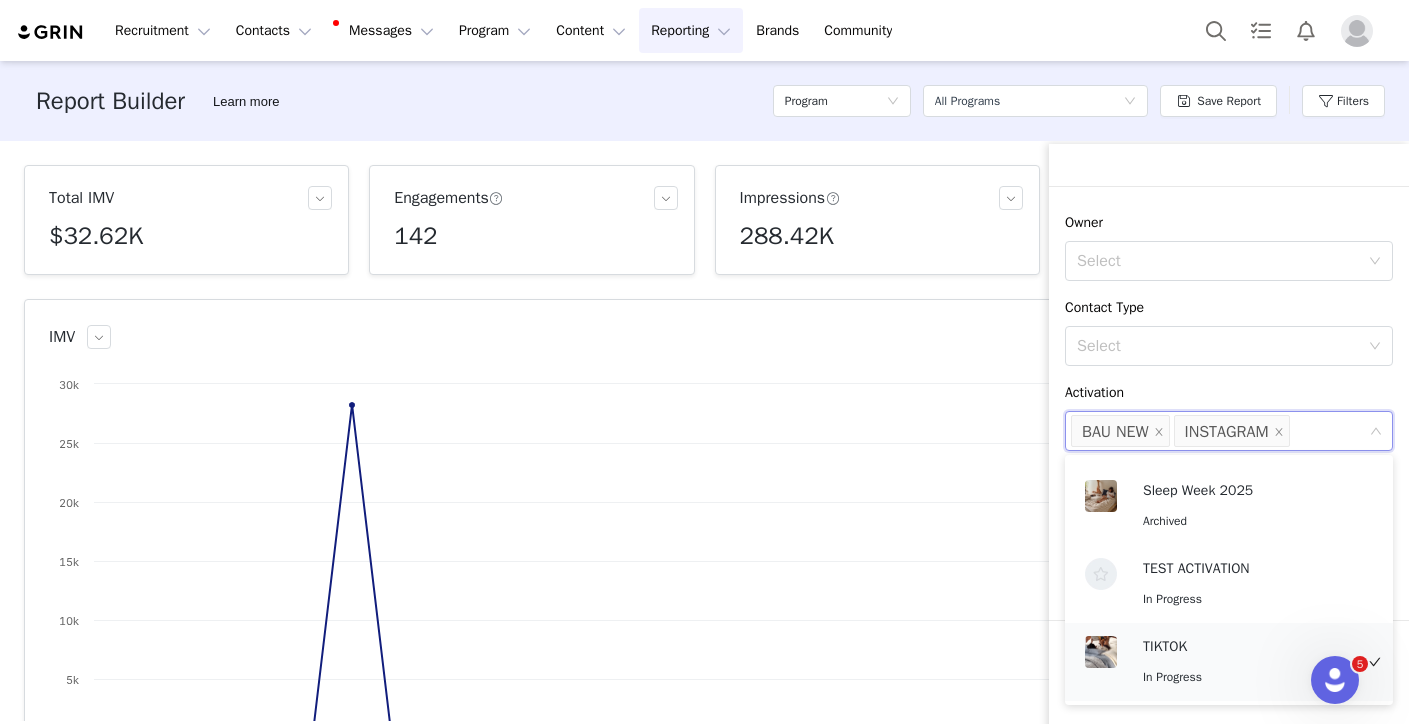 click on "TIKTOK" at bounding box center [1248, 647] 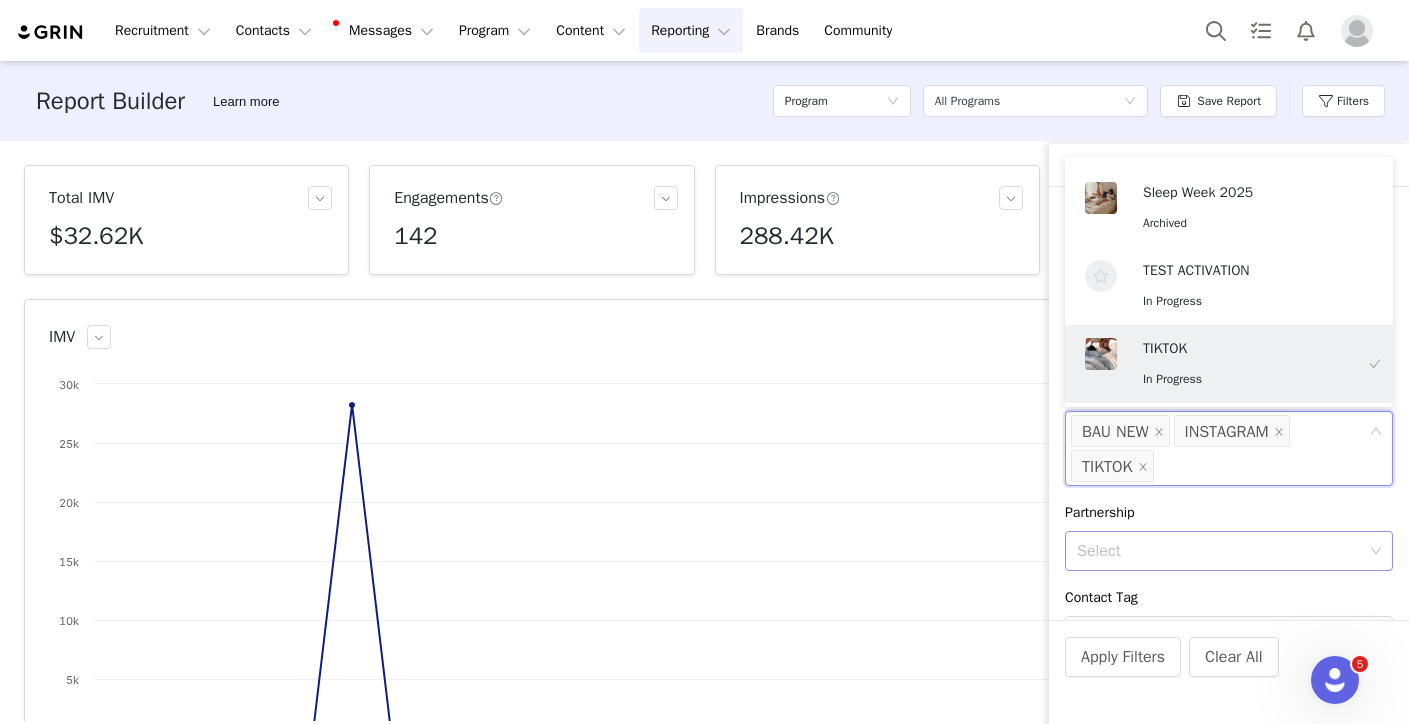 scroll, scrollTop: 114, scrollLeft: 0, axis: vertical 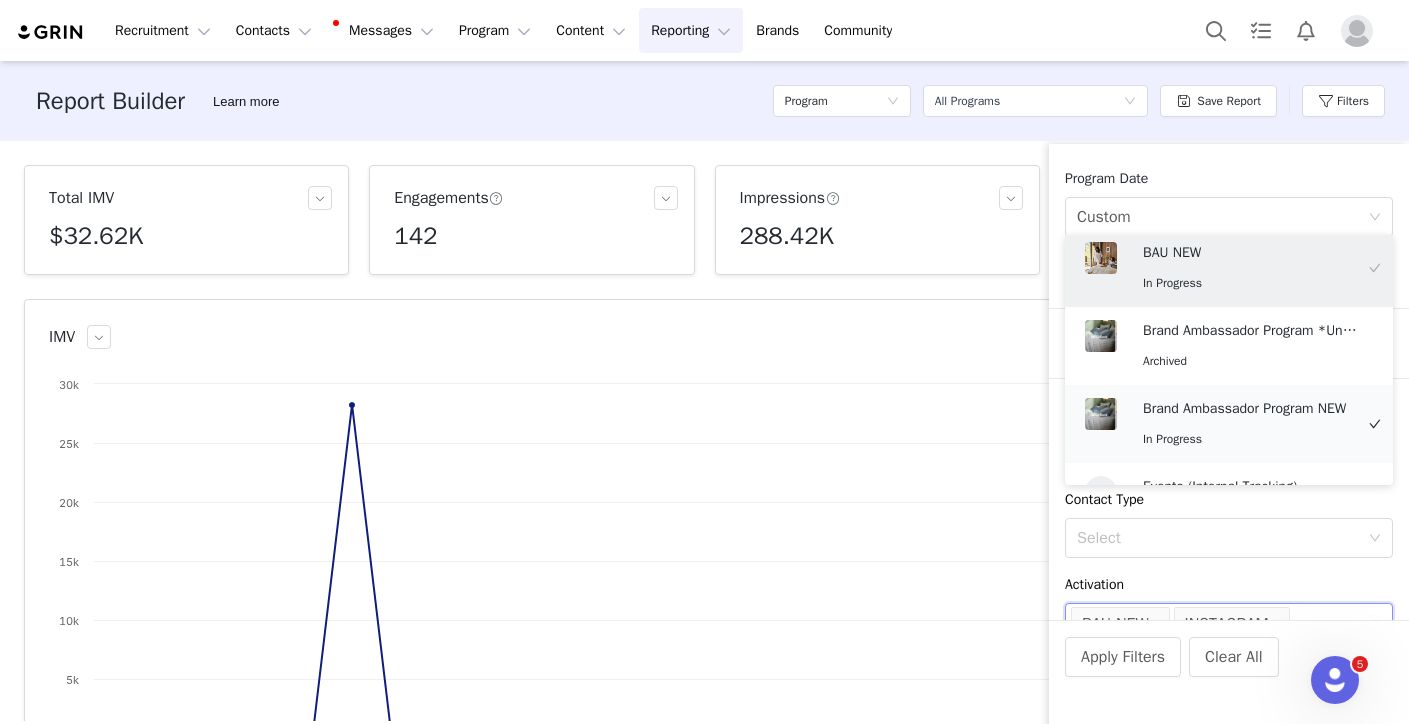 click on "Brand Ambassador Program NEW In Progress" at bounding box center (1248, 424) 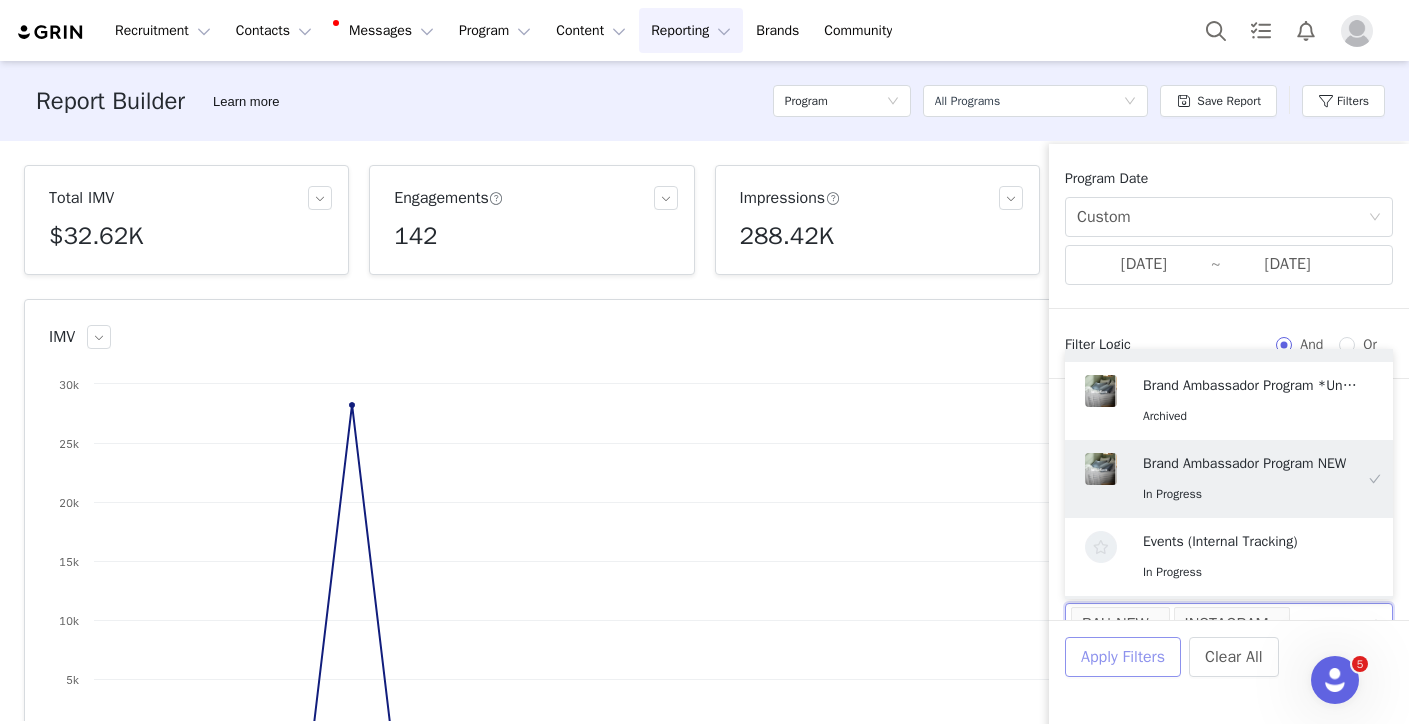 scroll, scrollTop: 4, scrollLeft: 0, axis: vertical 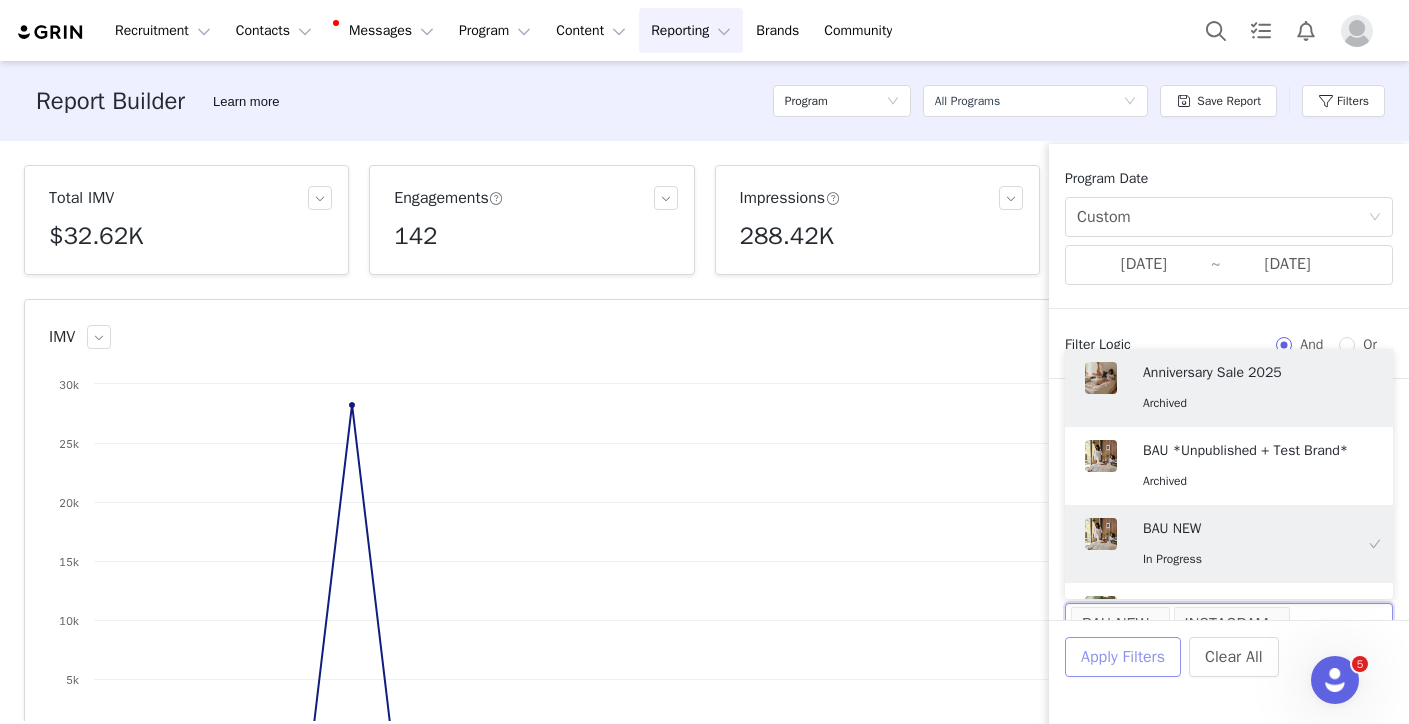 click on "Apply Filters" at bounding box center [1123, 657] 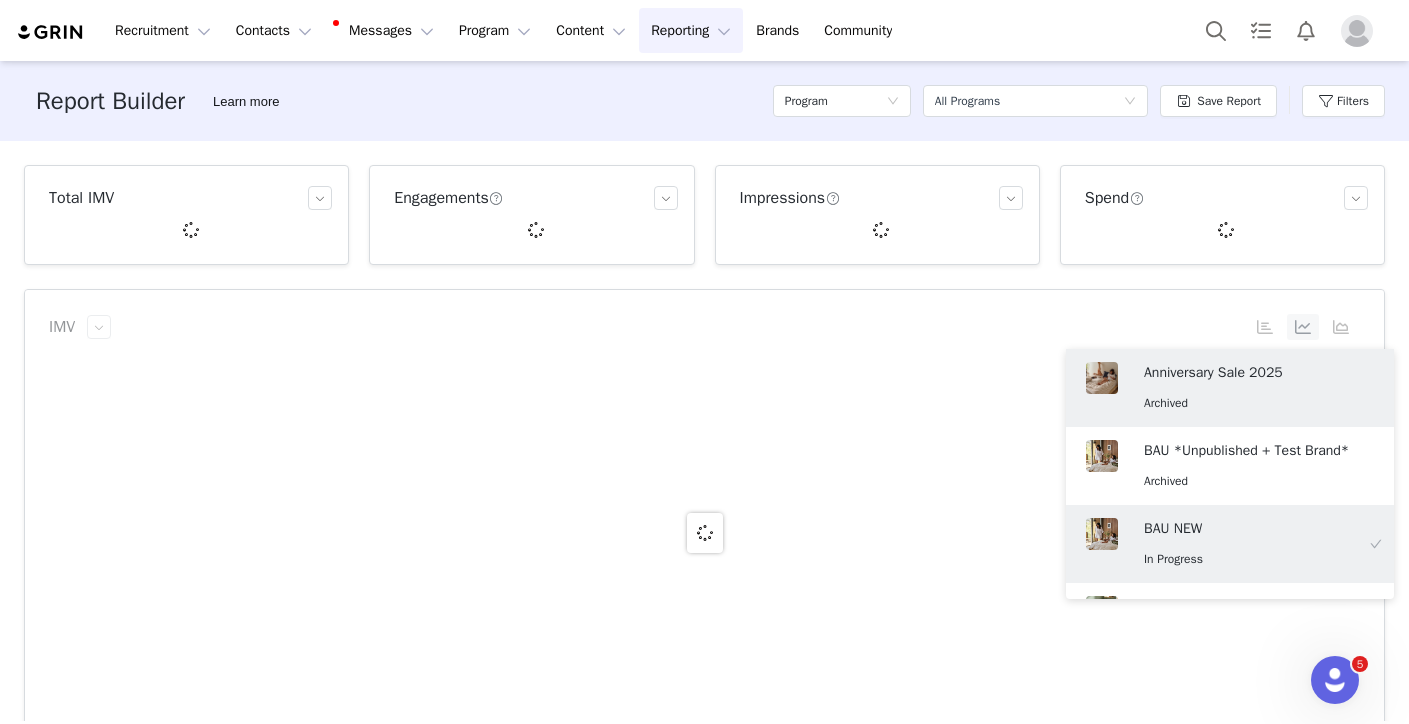 scroll, scrollTop: 0, scrollLeft: 0, axis: both 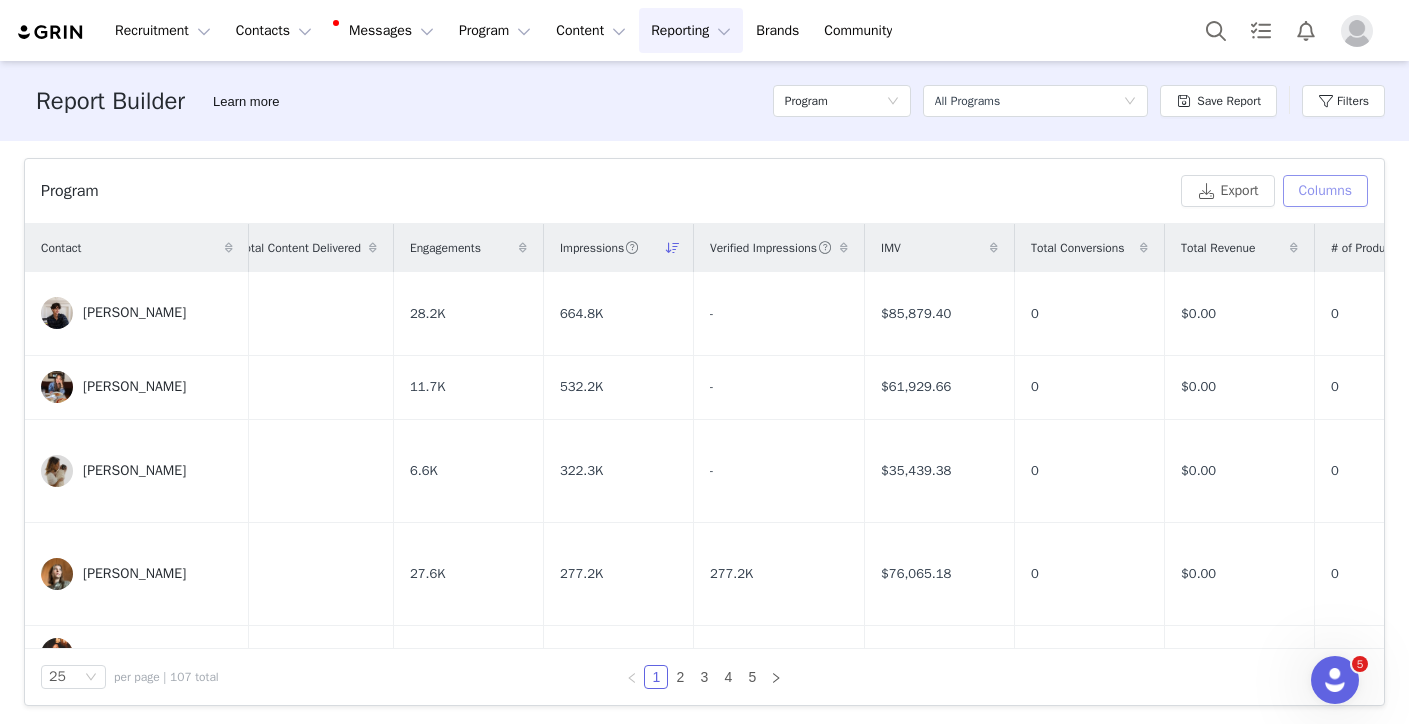 click on "Columns" at bounding box center (1325, 191) 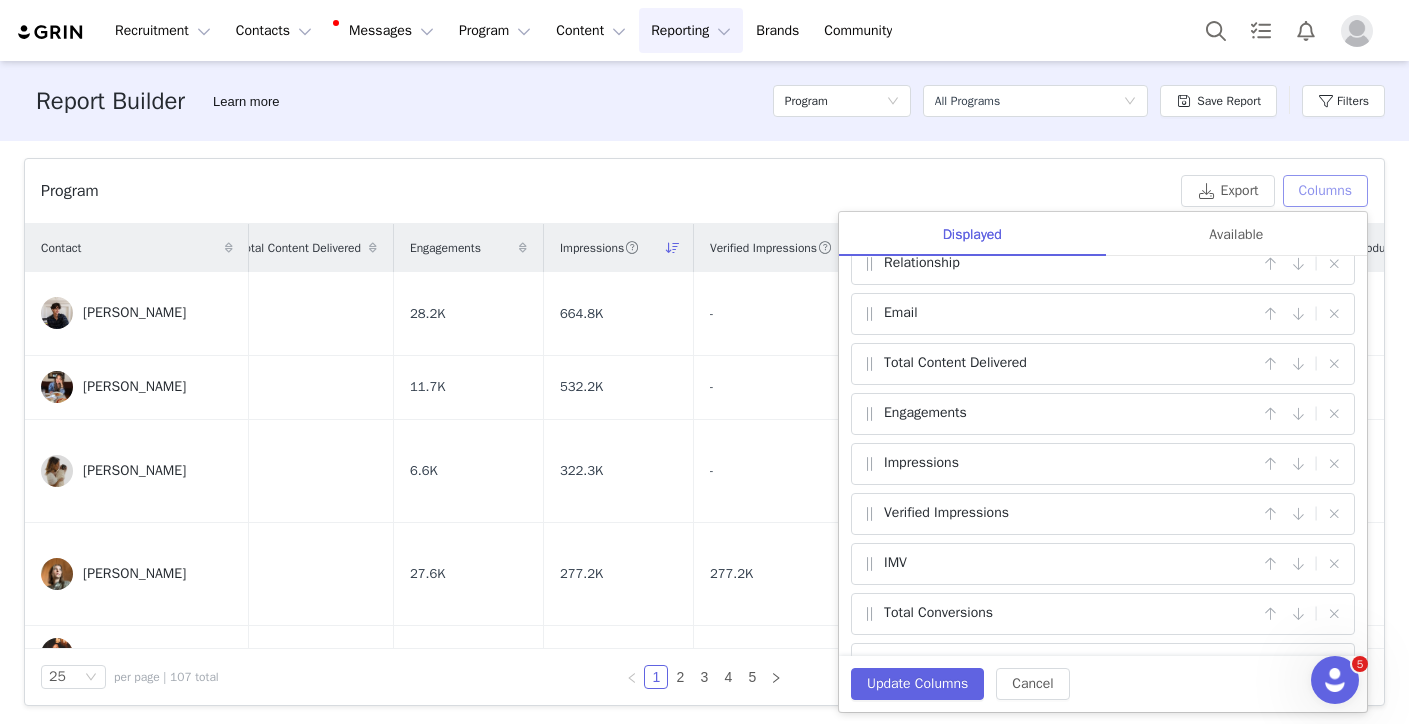 scroll, scrollTop: 0, scrollLeft: 0, axis: both 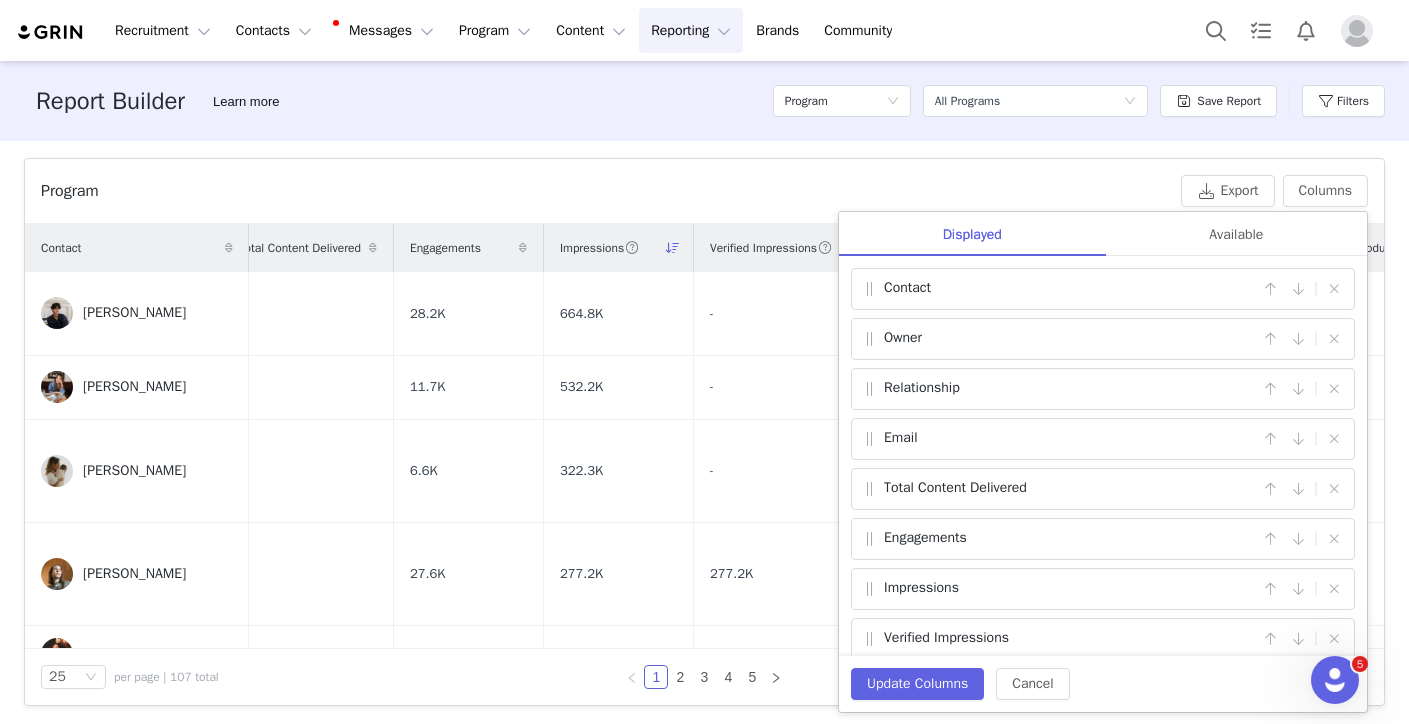 click on "Engagements" at bounding box center (1059, 539) 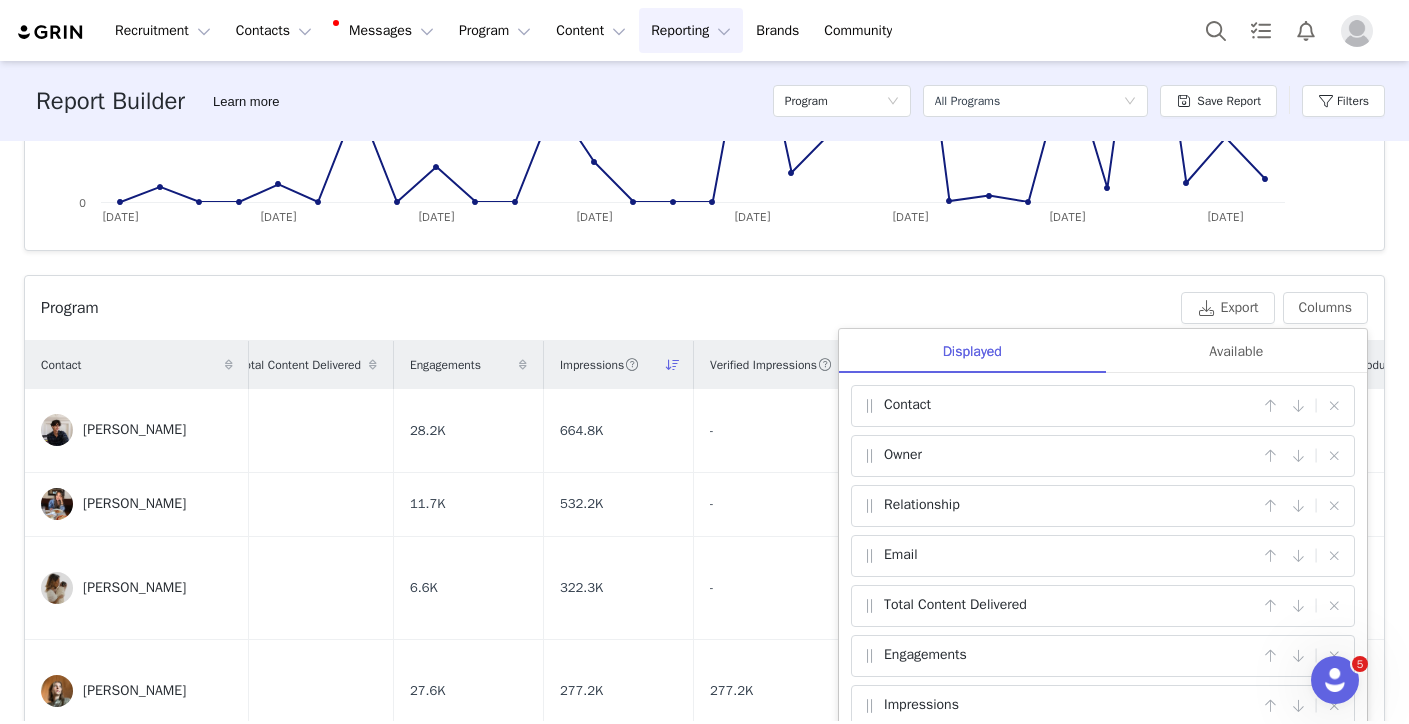 scroll, scrollTop: 485, scrollLeft: 0, axis: vertical 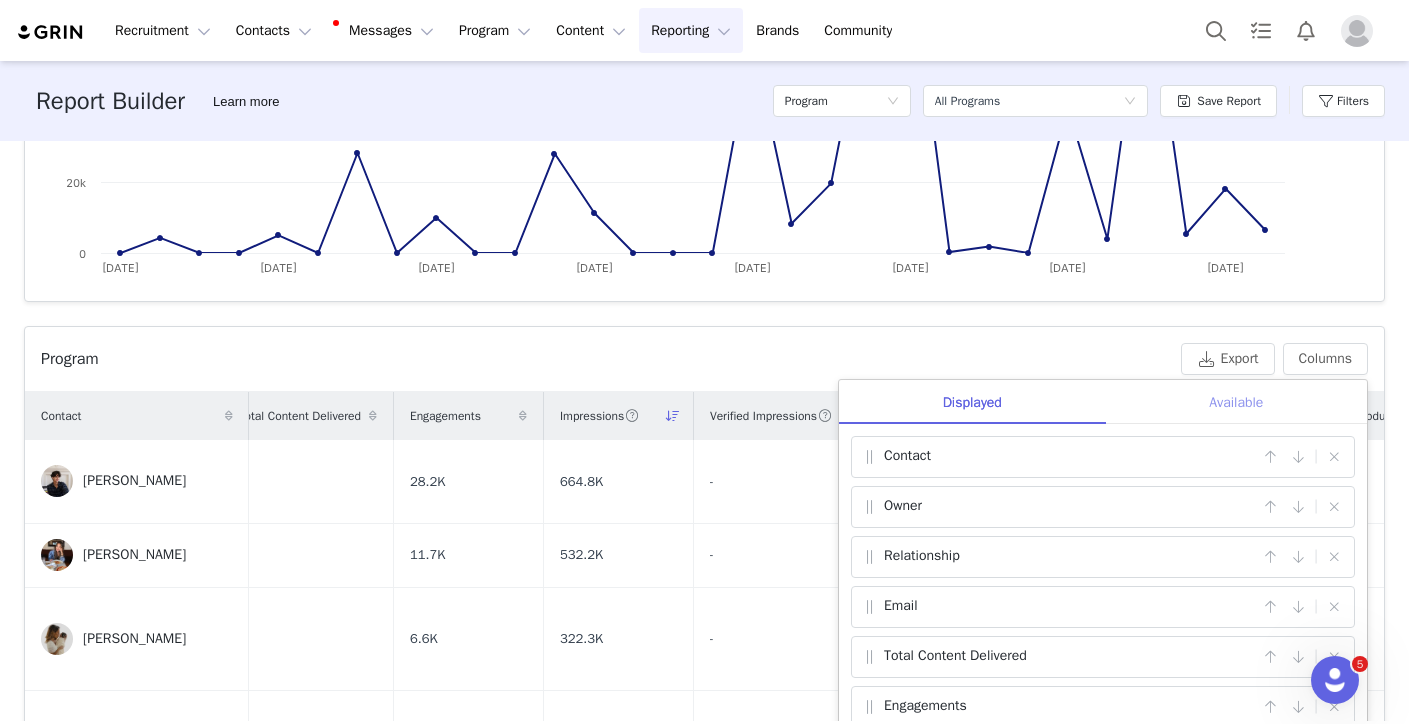click on "Available" at bounding box center [1236, 402] 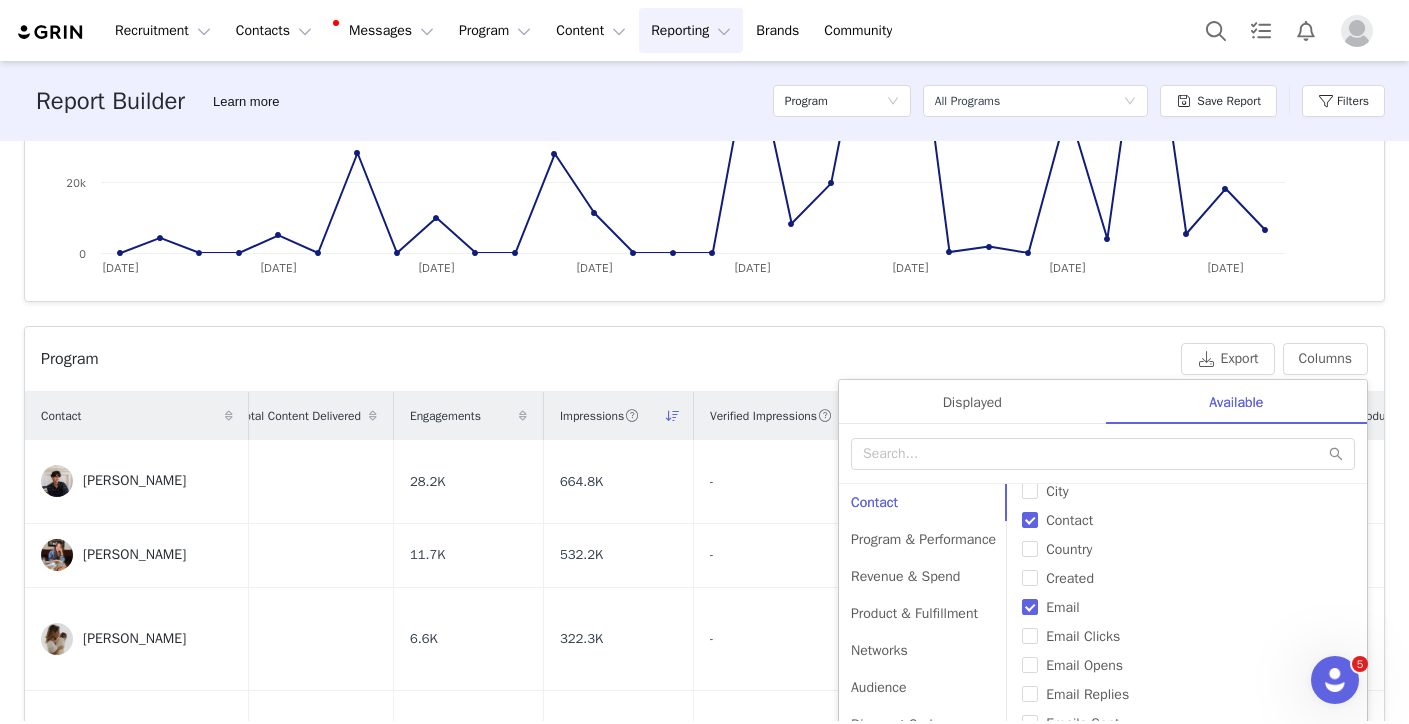 scroll, scrollTop: 132, scrollLeft: 0, axis: vertical 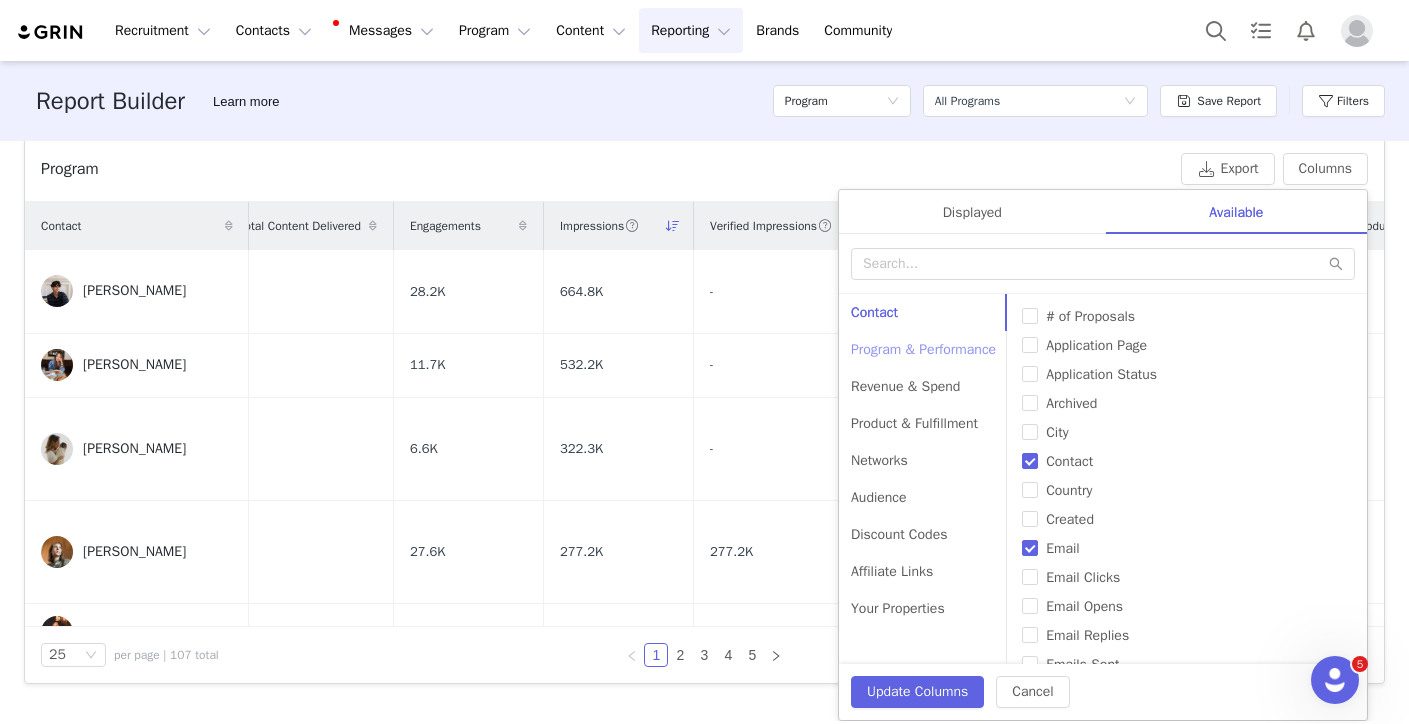 click on "Program & Performance" at bounding box center [923, 349] 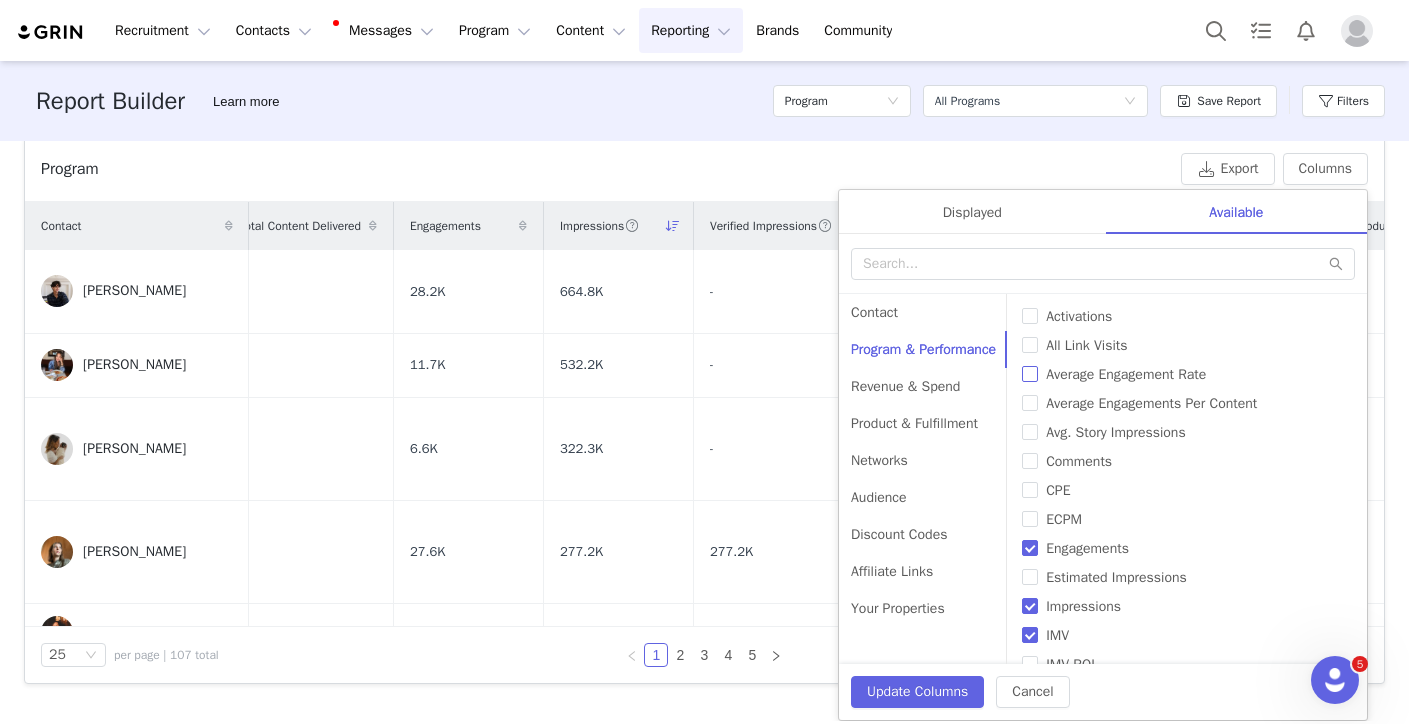 click on "Average Engagement Rate" at bounding box center (1126, 374) 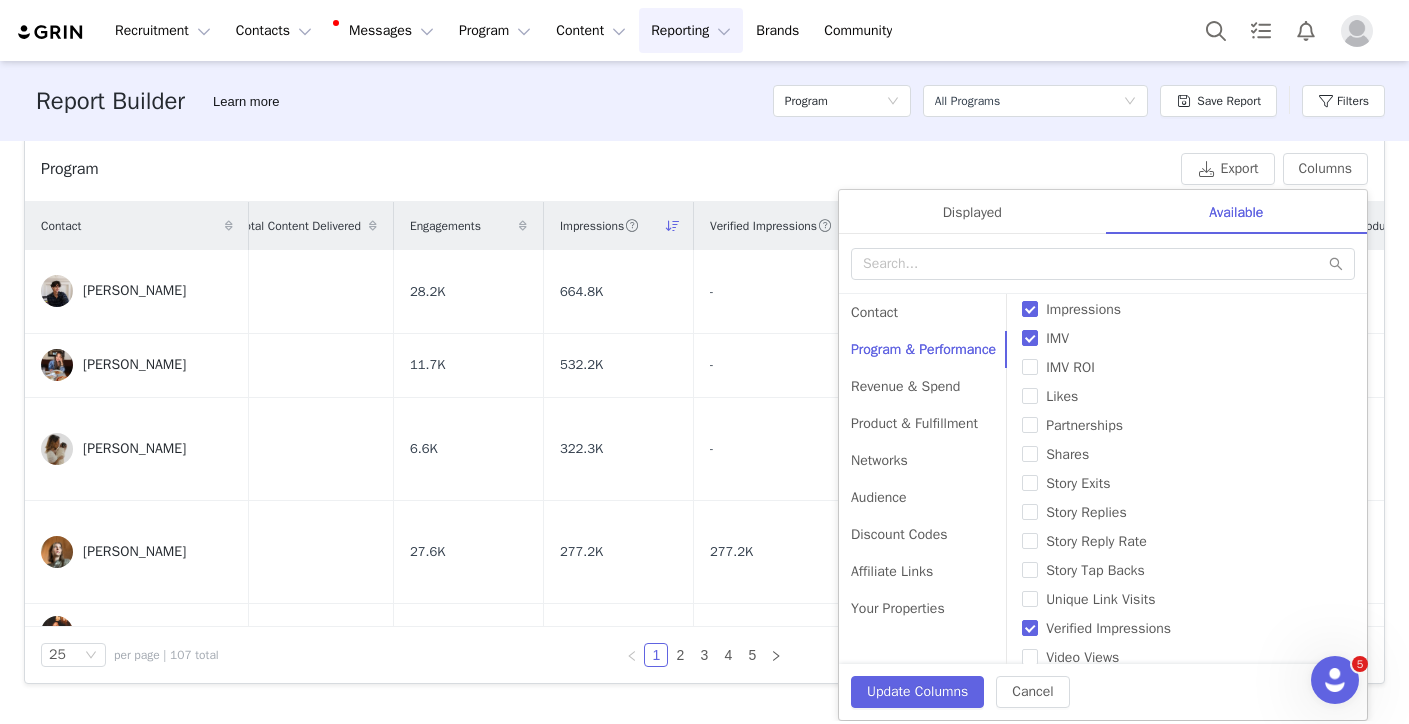 scroll, scrollTop: 313, scrollLeft: 0, axis: vertical 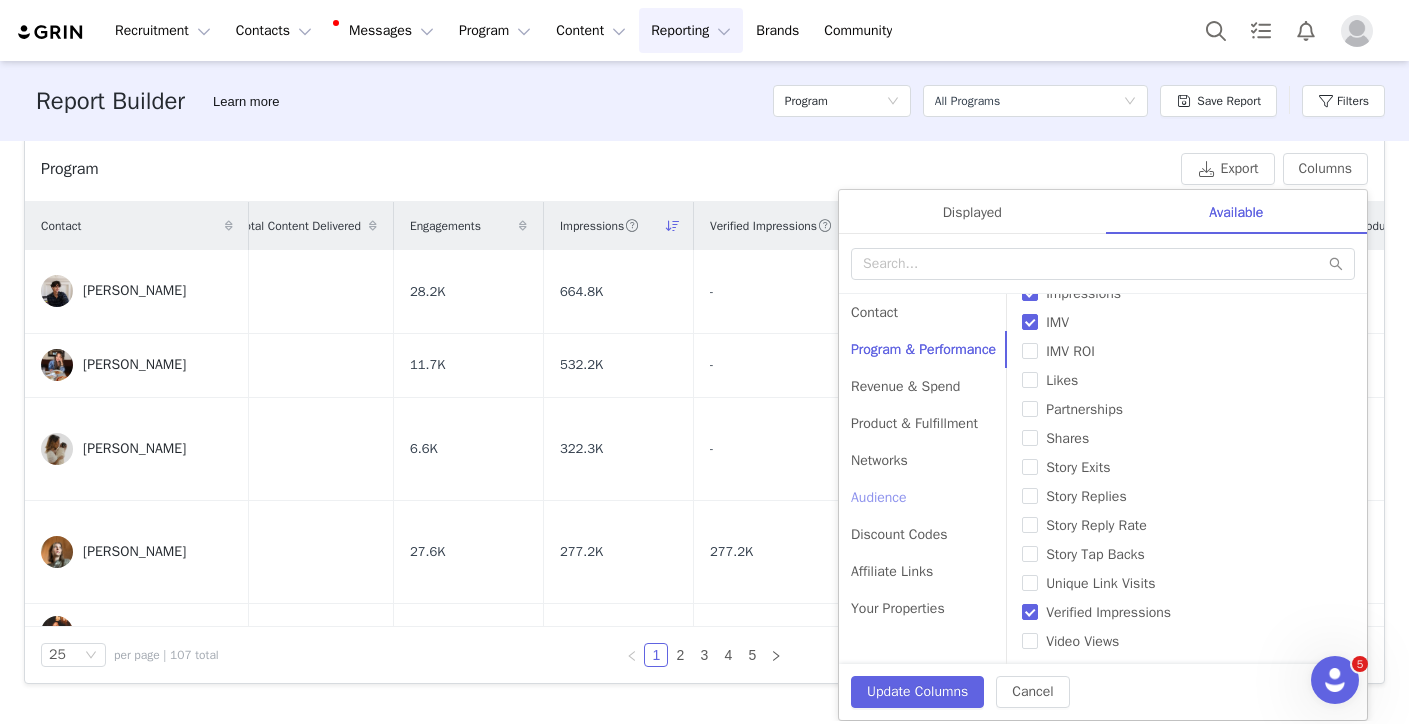 click on "Audience" at bounding box center [923, 497] 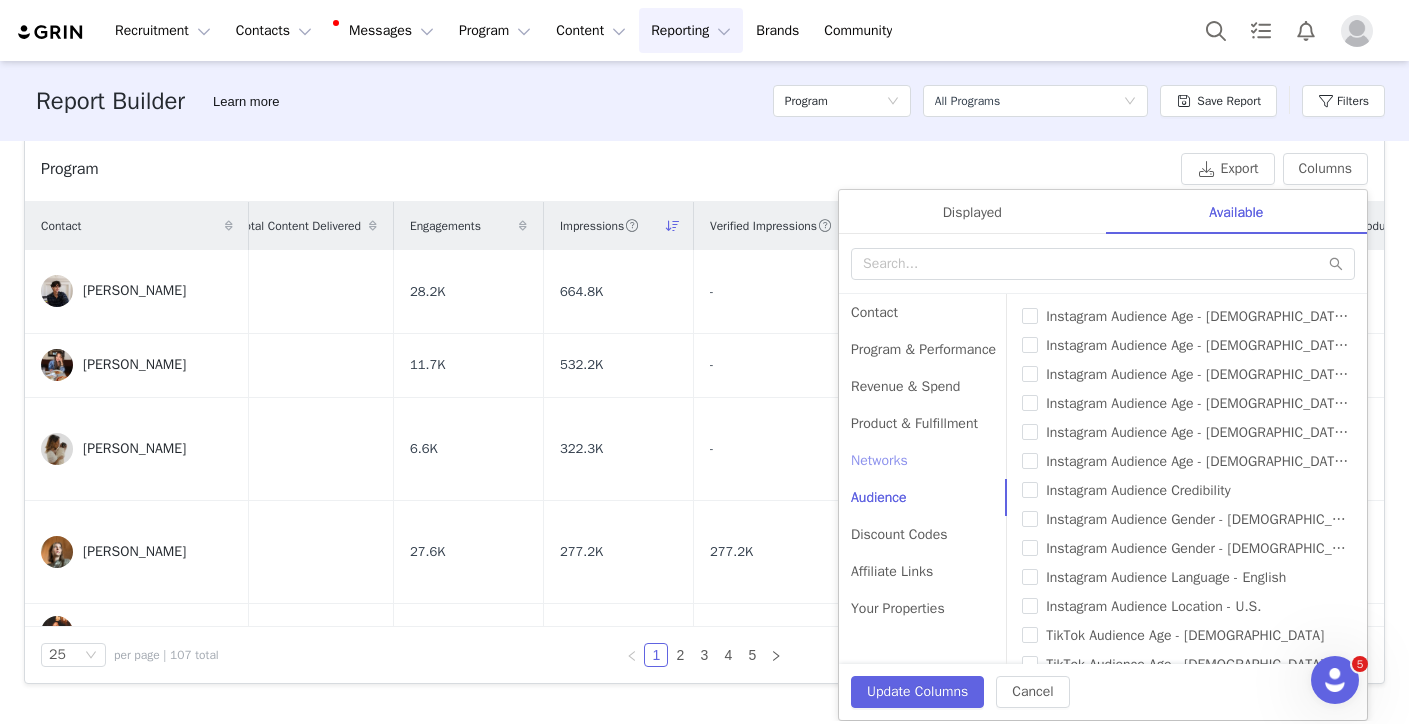 click on "Networks" at bounding box center [923, 460] 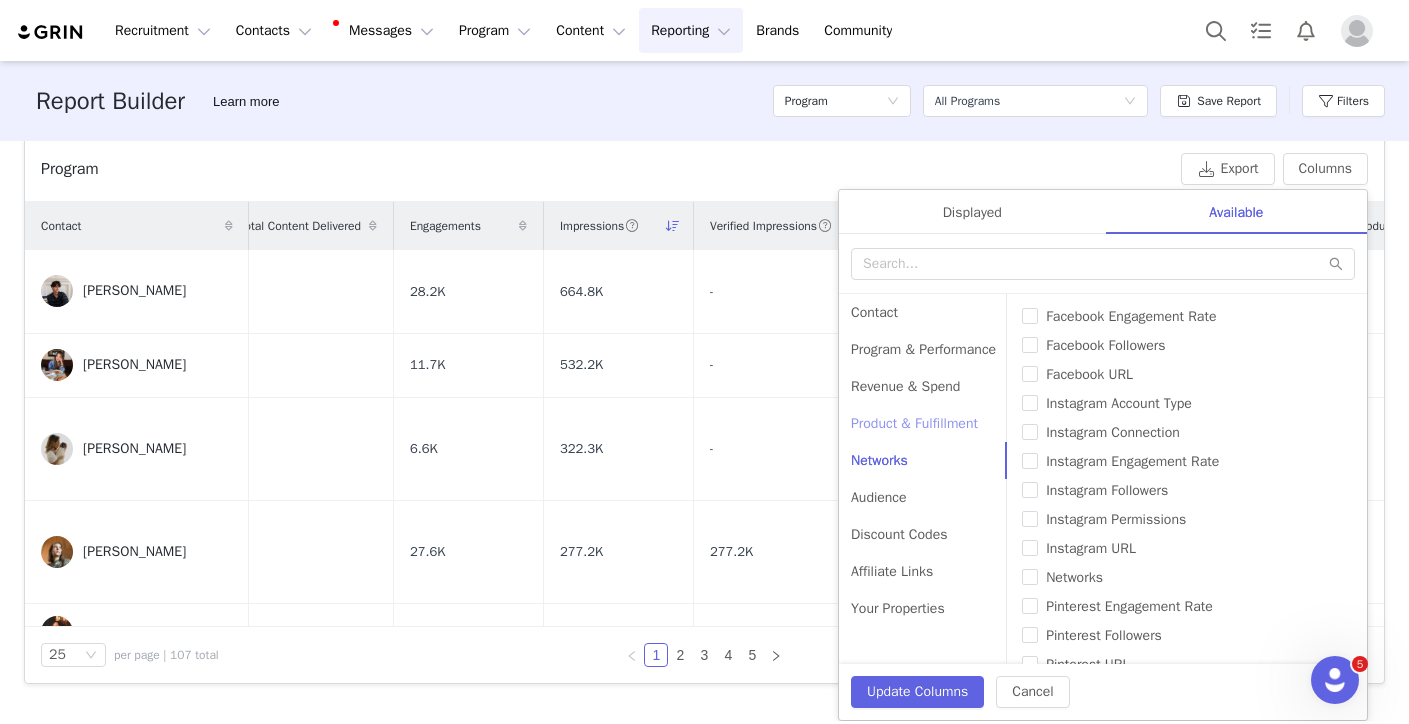 click on "Product & Fulfillment" at bounding box center (923, 423) 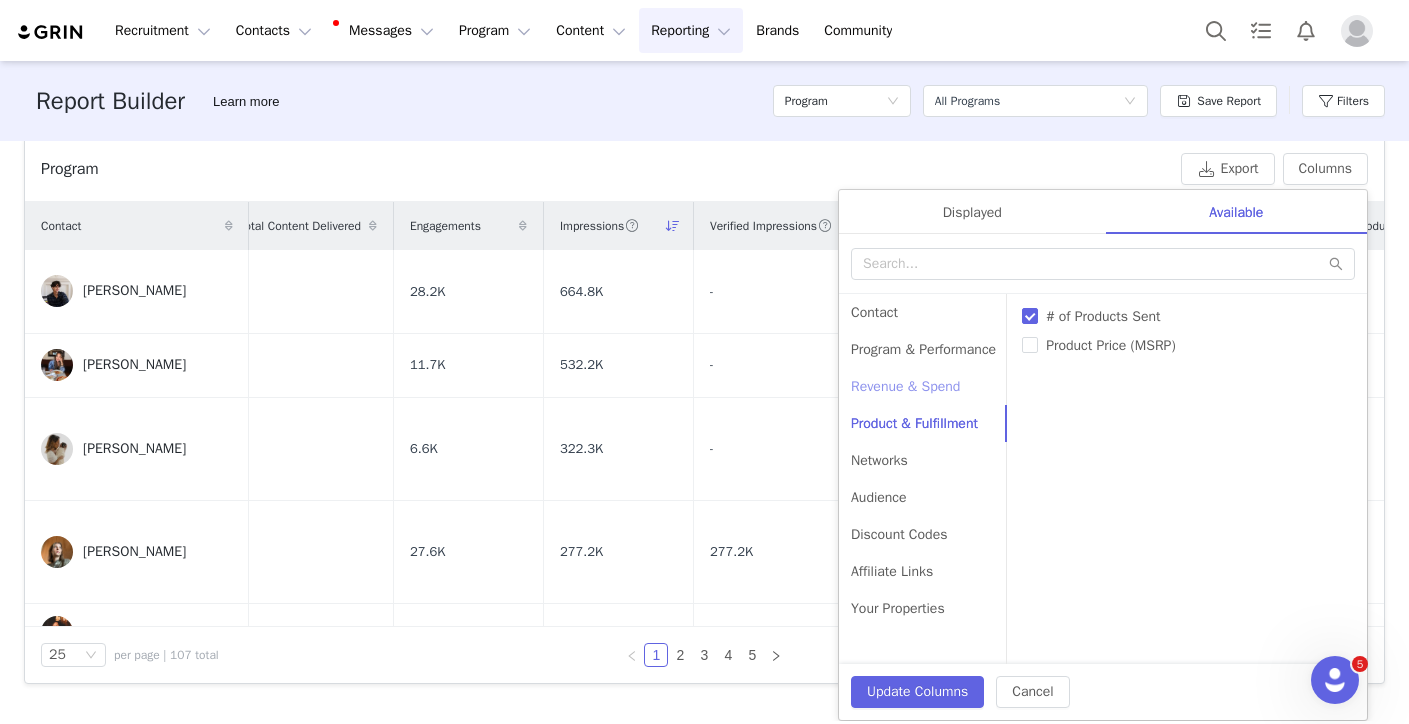 click on "Revenue & Spend" at bounding box center [923, 386] 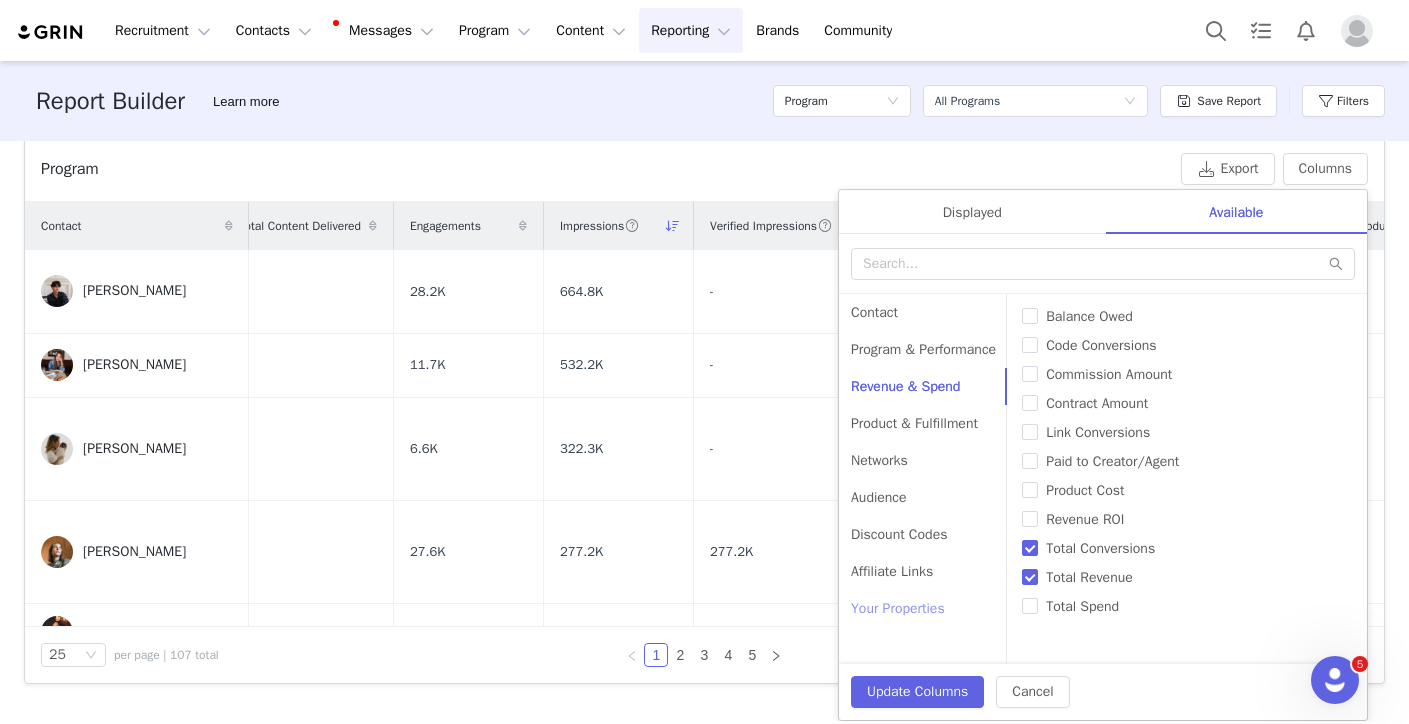 click on "Your Properties" at bounding box center (923, 608) 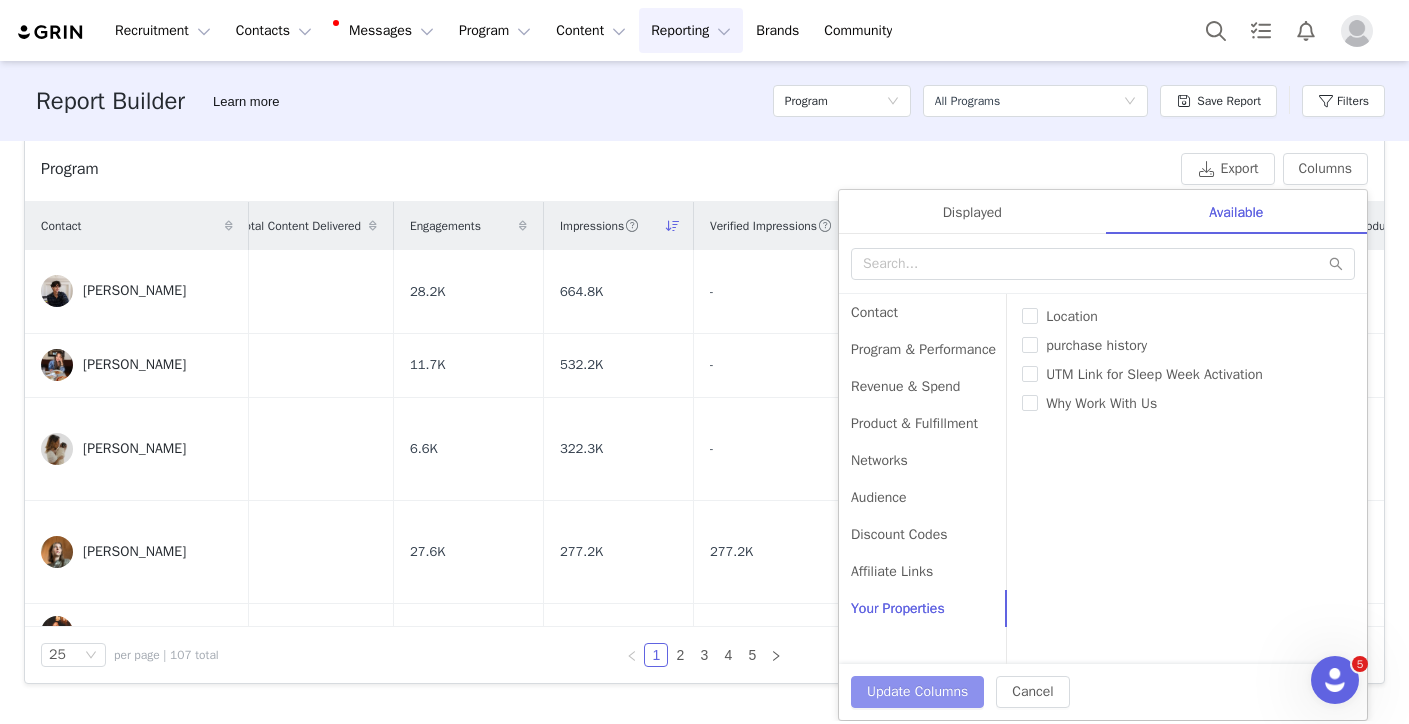 click on "Update Columns" at bounding box center [917, 692] 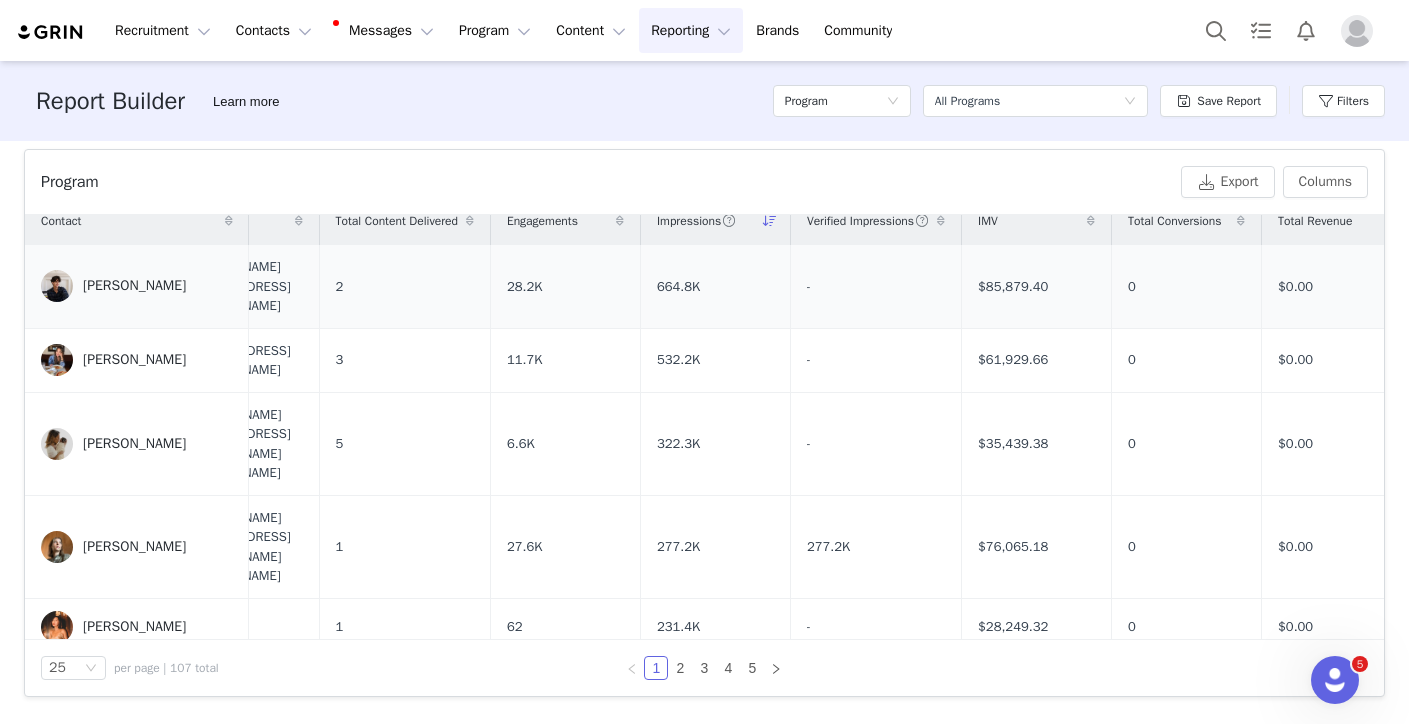 scroll, scrollTop: 0, scrollLeft: 380, axis: horizontal 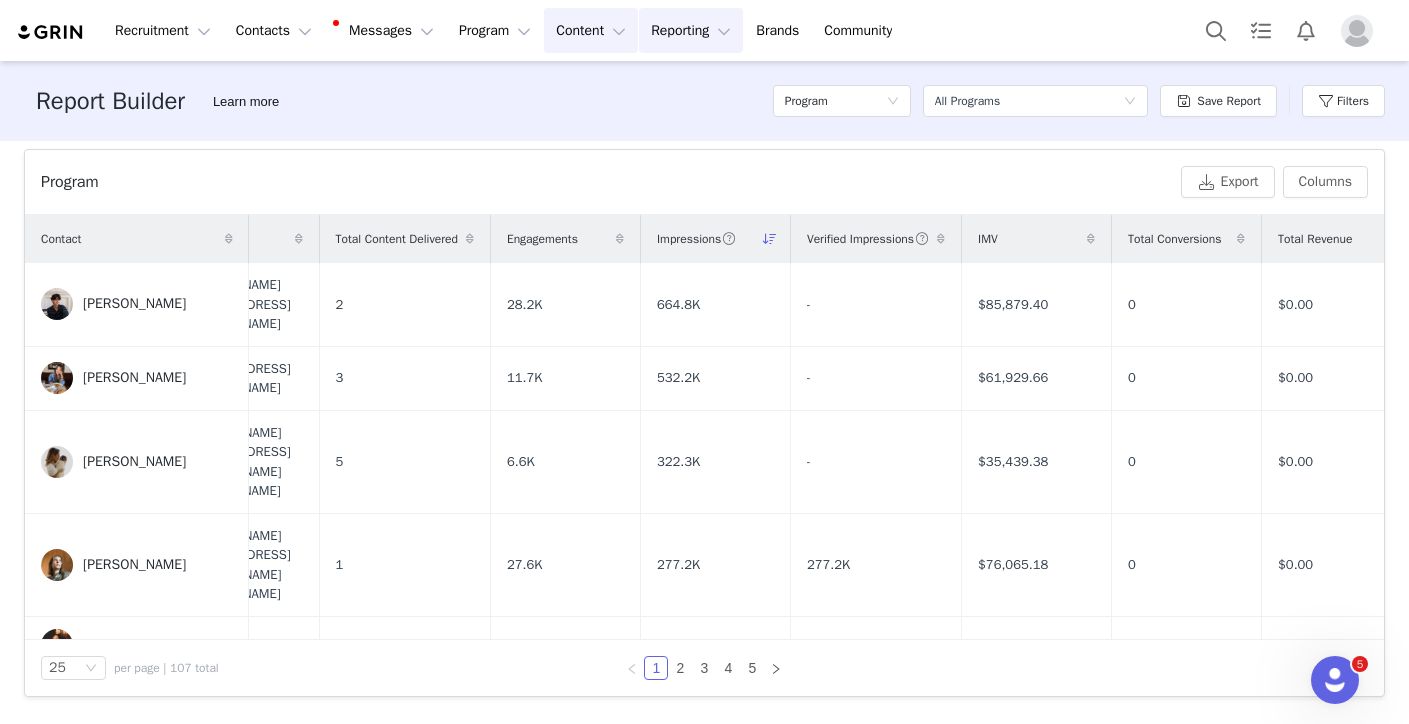 click on "Content Content" at bounding box center [591, 30] 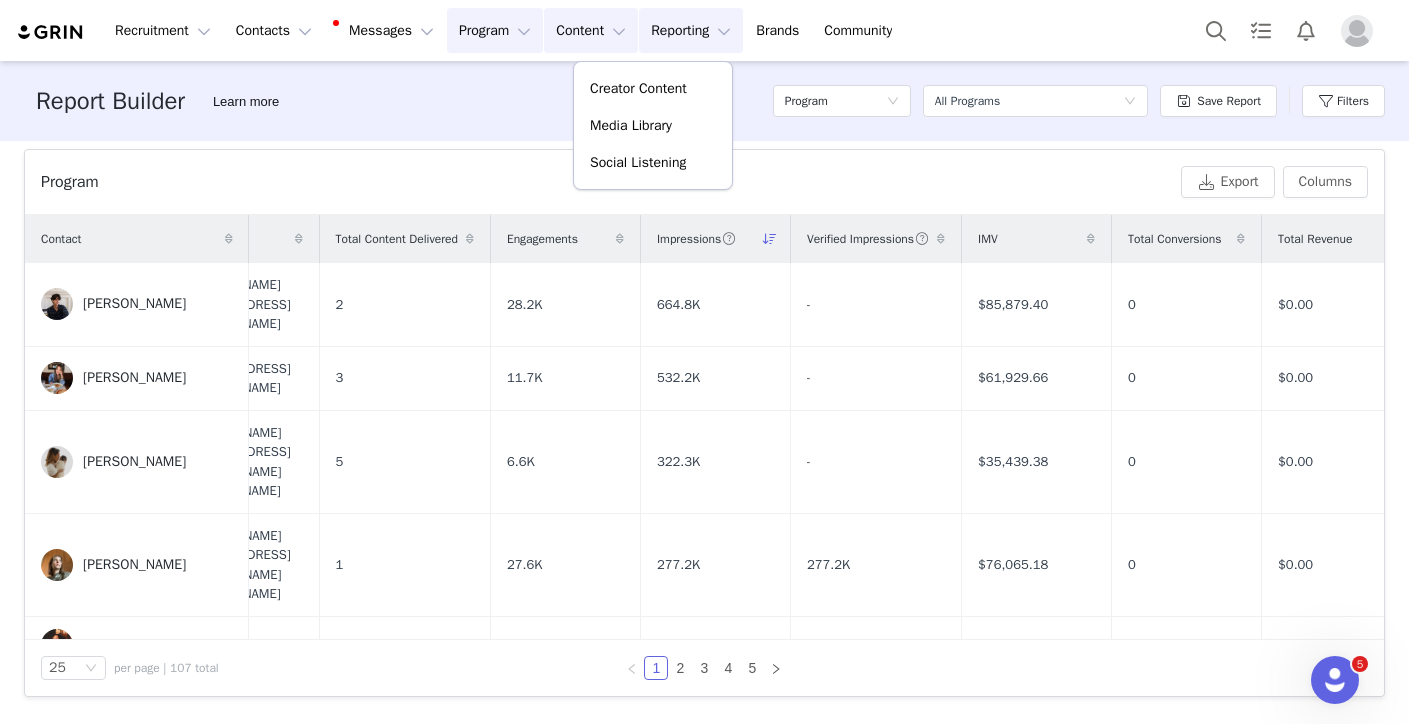 click on "Program Program" at bounding box center (495, 30) 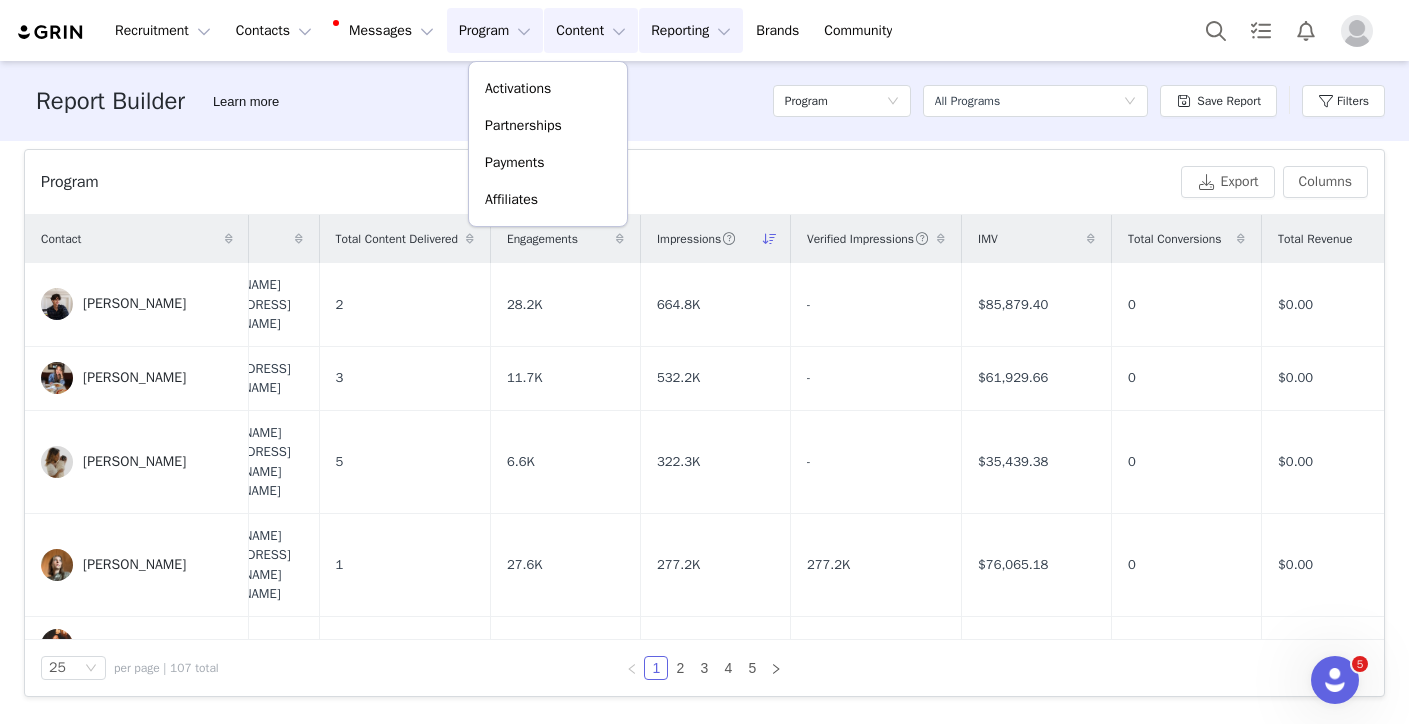 click on "Content Content" at bounding box center (591, 30) 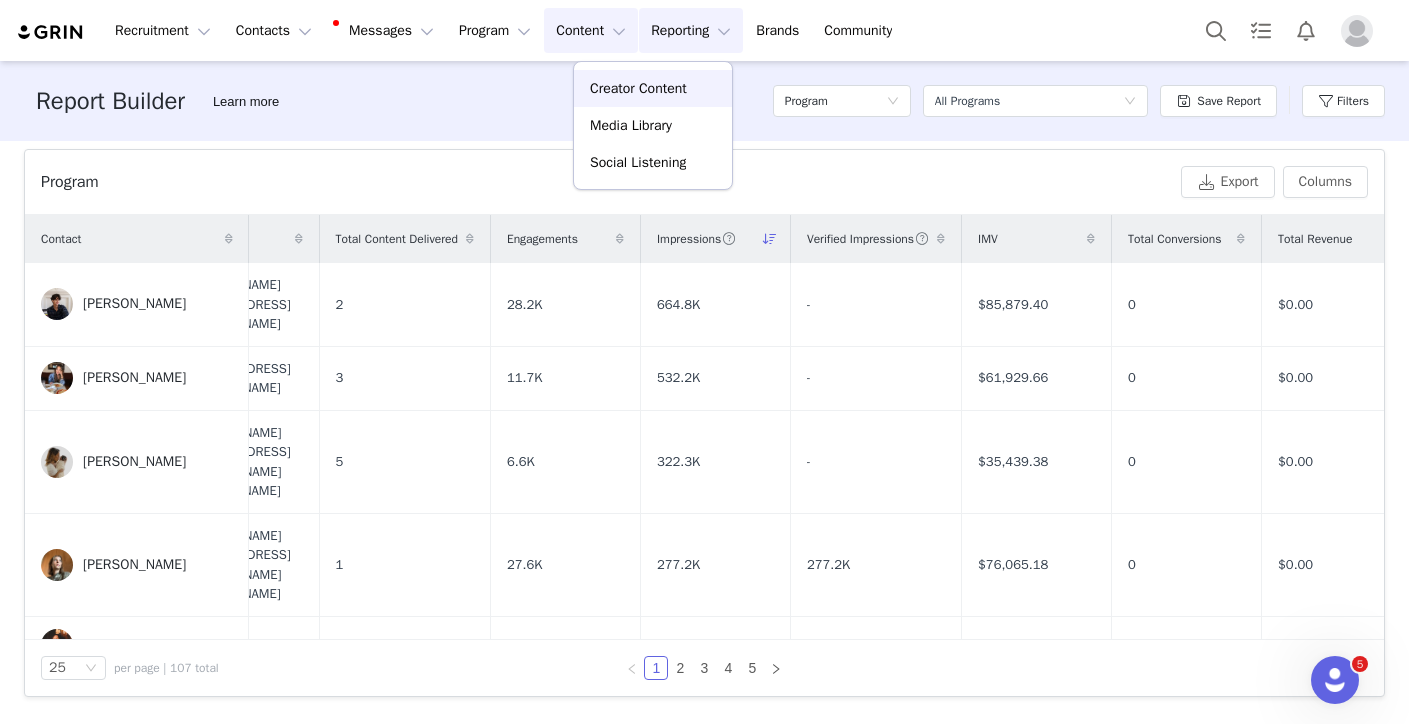 click on "Creator Content" at bounding box center [638, 88] 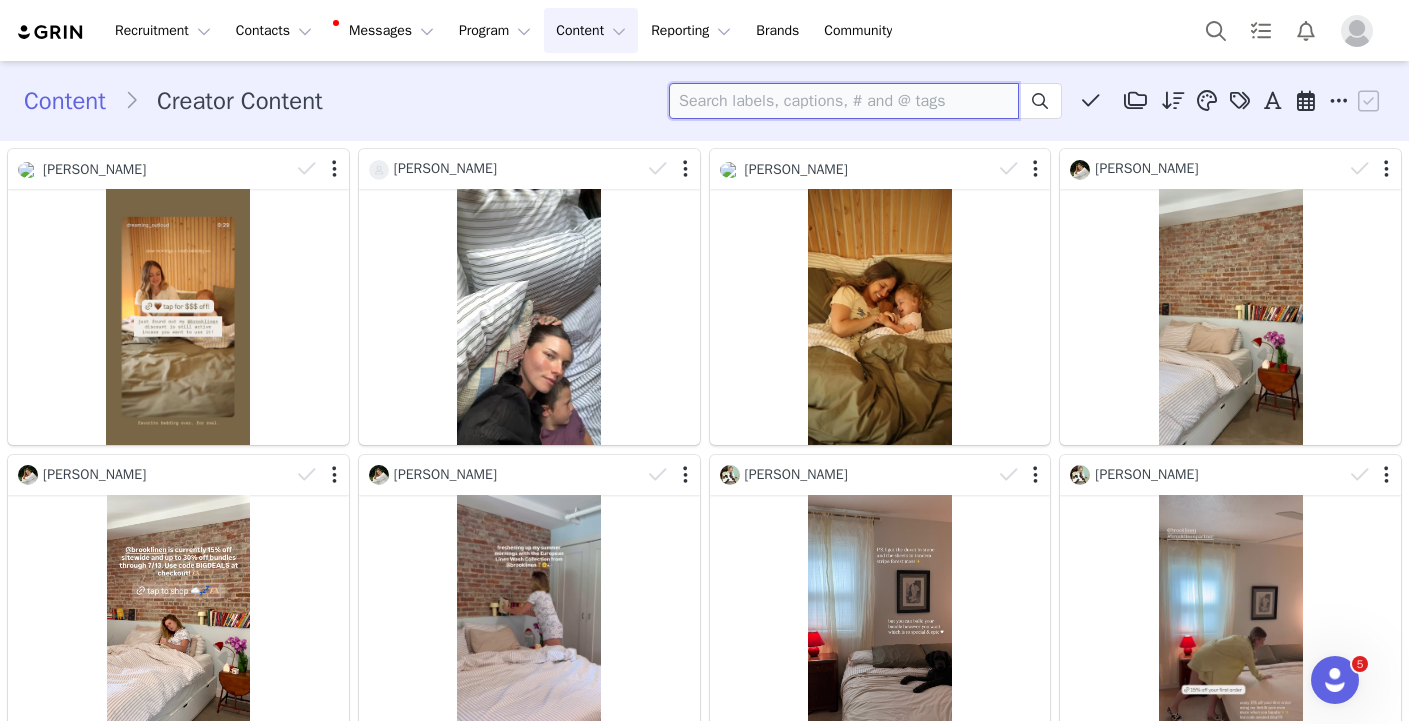click at bounding box center [844, 101] 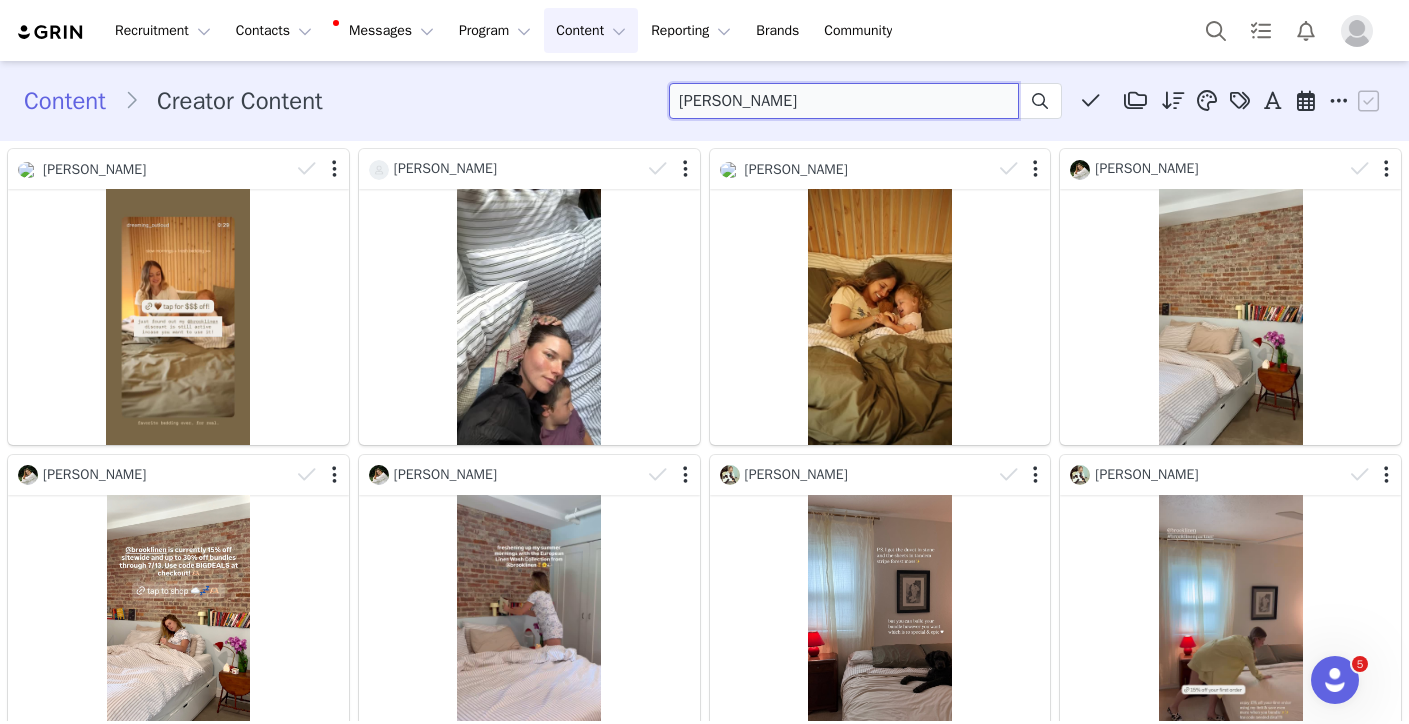 type on "[PERSON_NAME]" 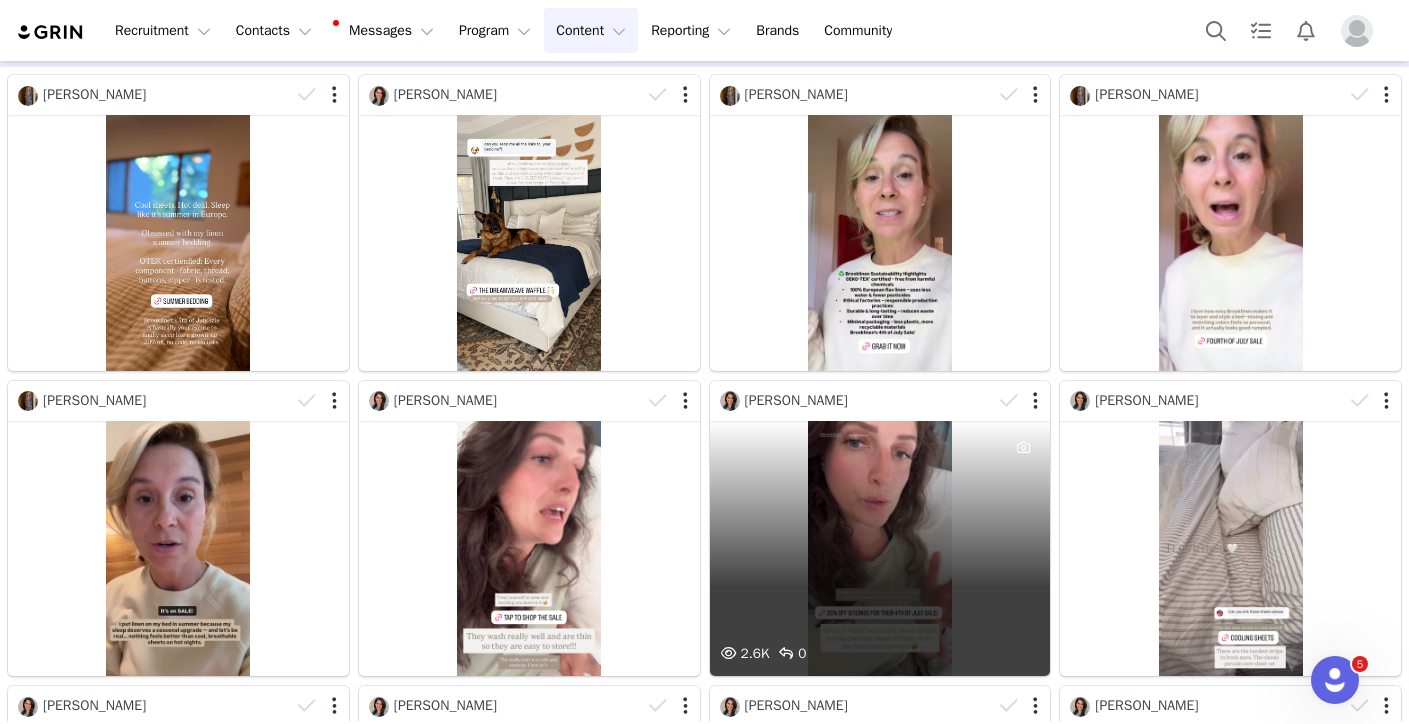 scroll, scrollTop: 72, scrollLeft: 0, axis: vertical 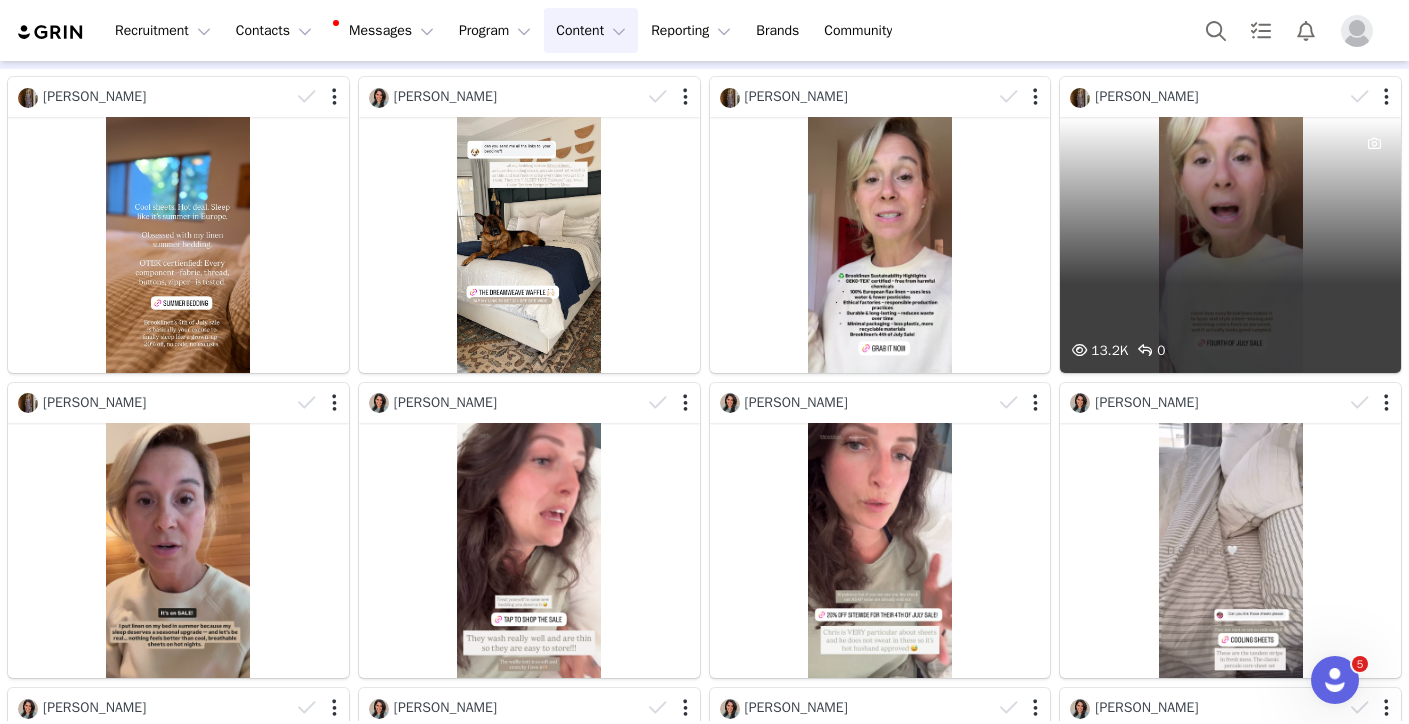 click on "13.2K  0" at bounding box center [1230, 245] 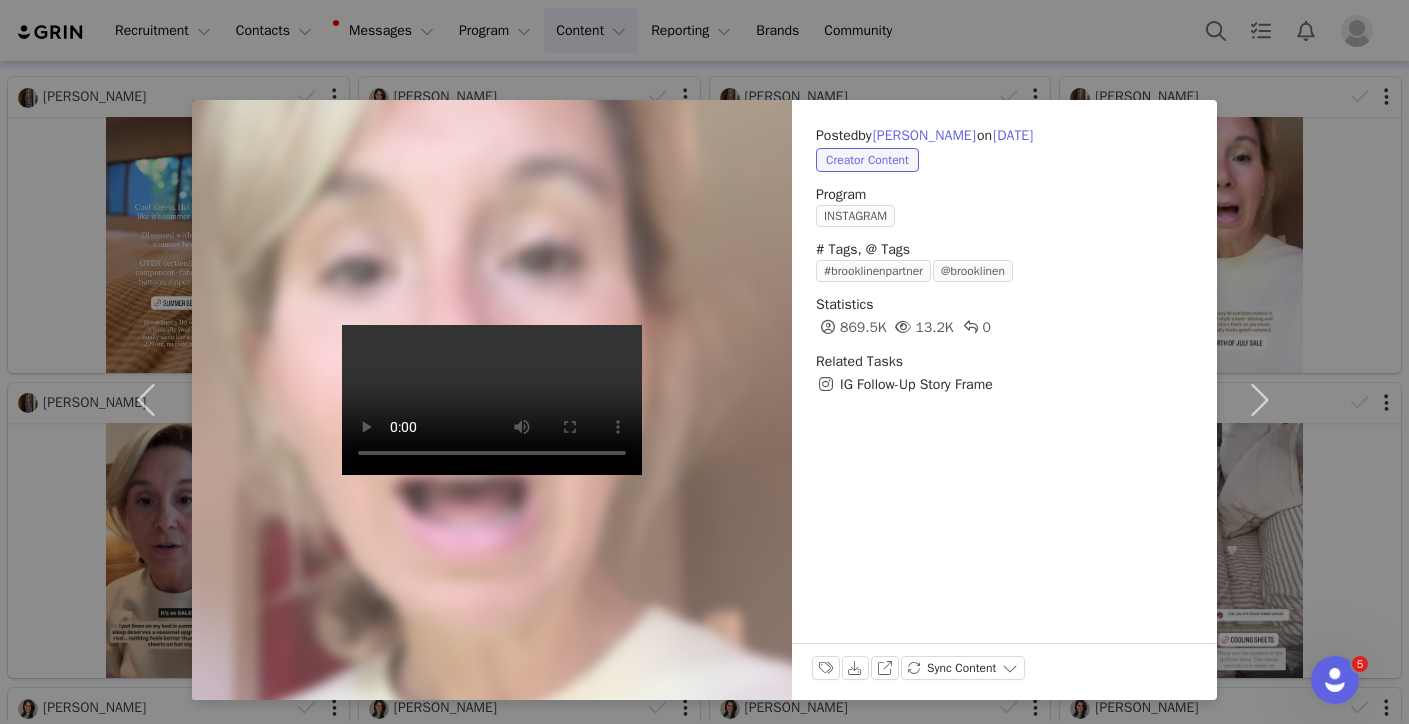 click at bounding box center [492, 400] 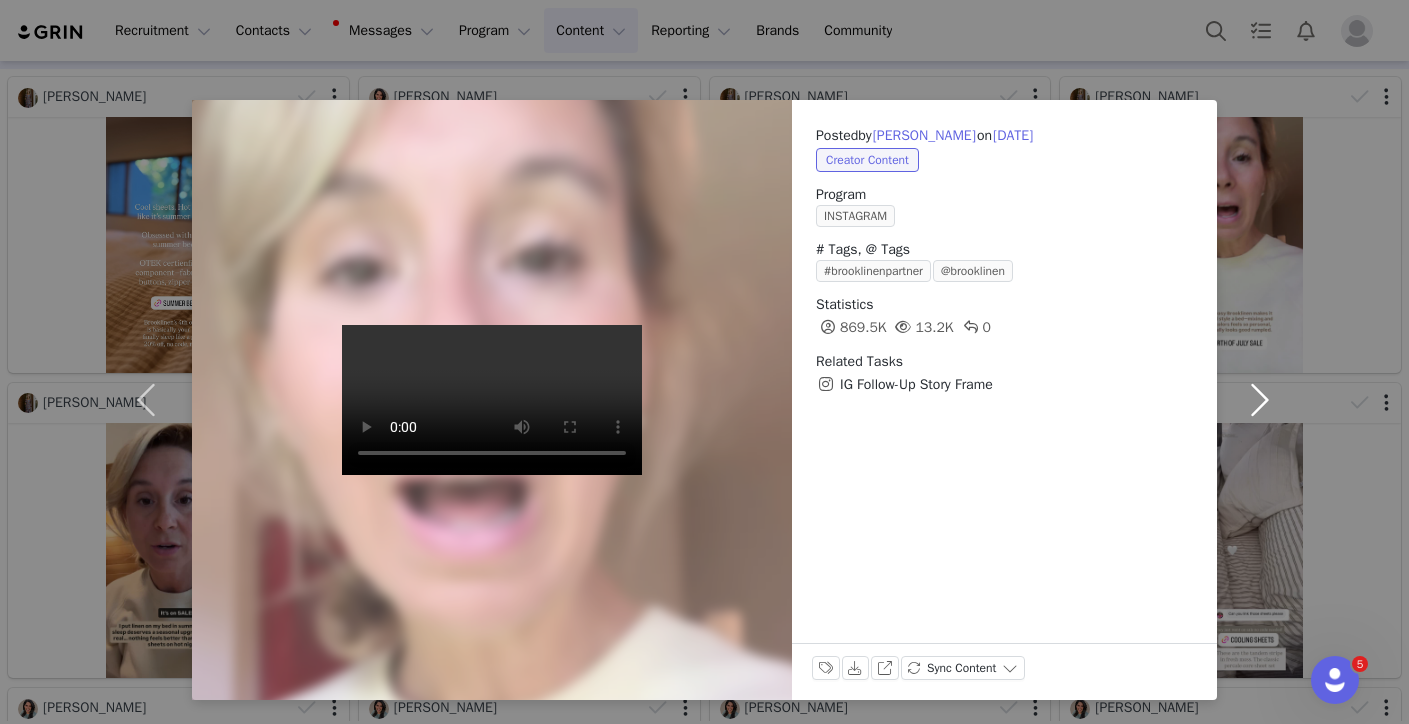 click at bounding box center [1259, 400] 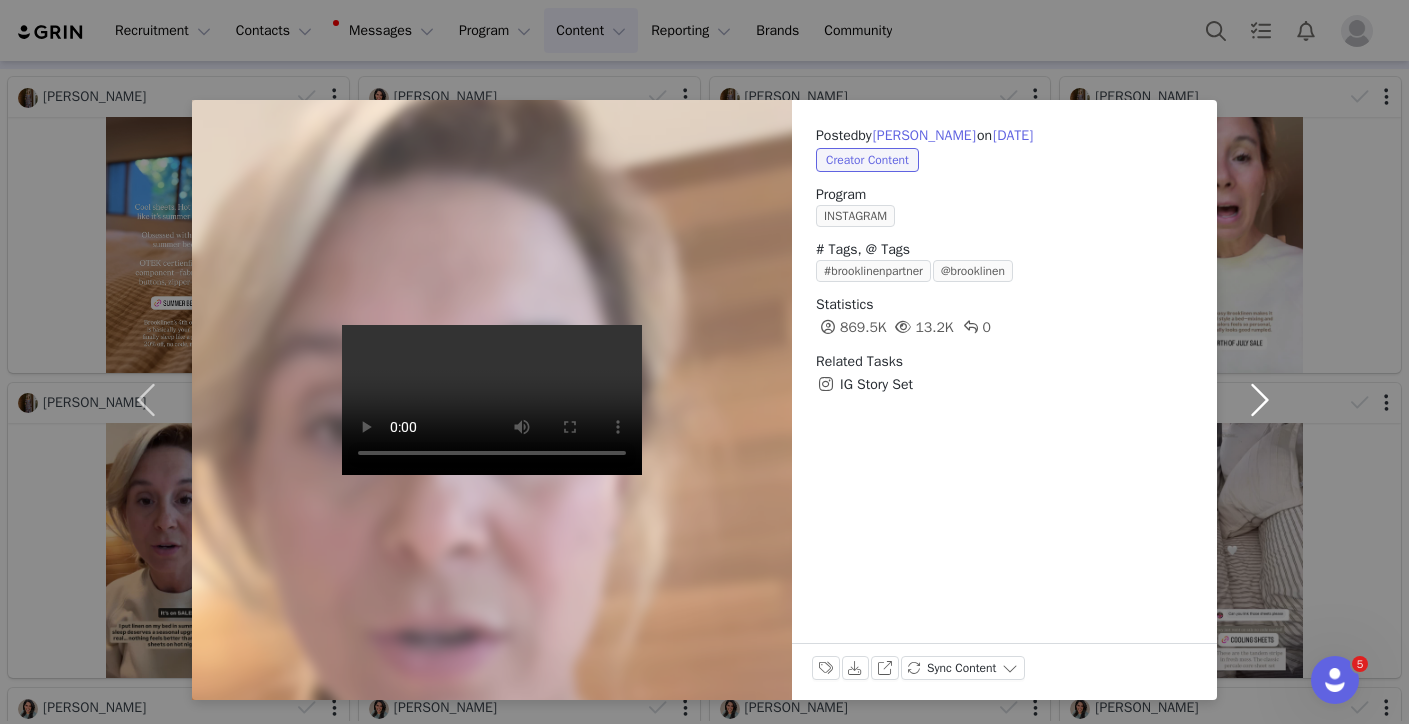 click at bounding box center (1259, 400) 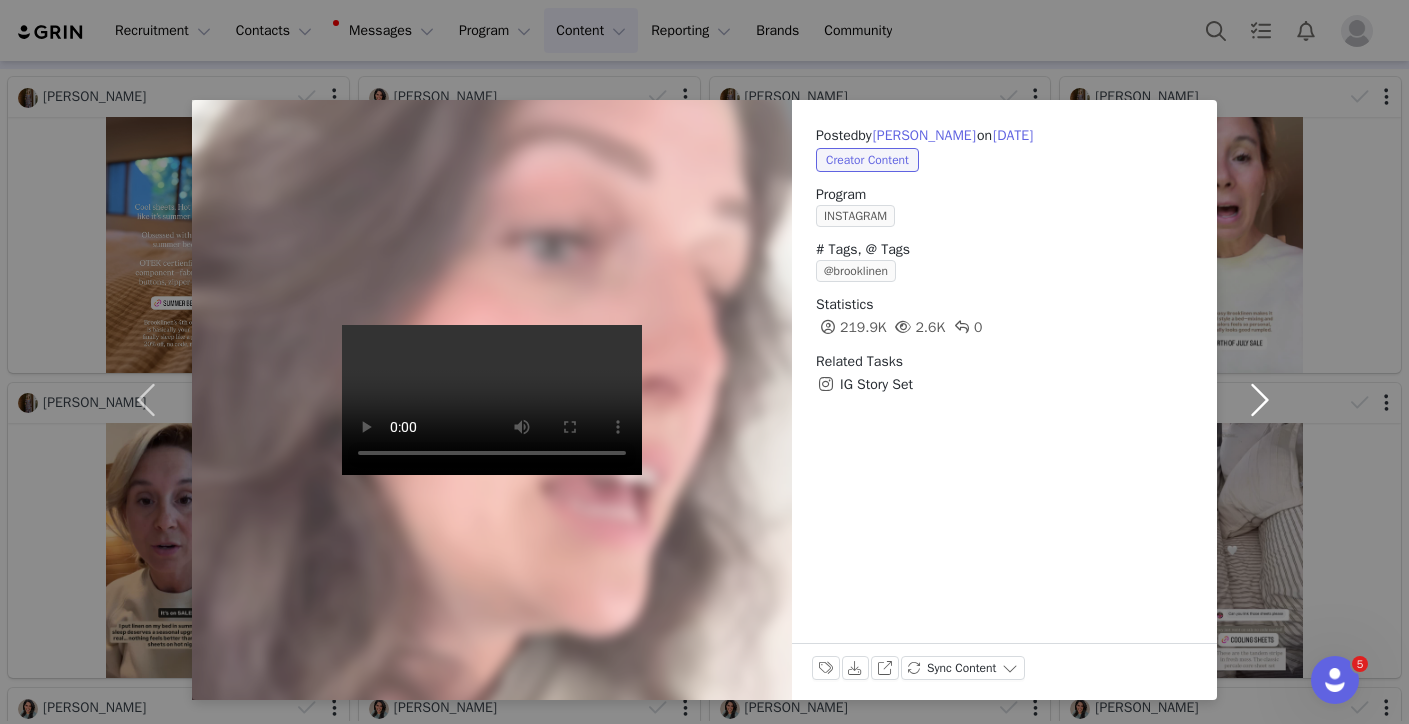 click at bounding box center (1259, 400) 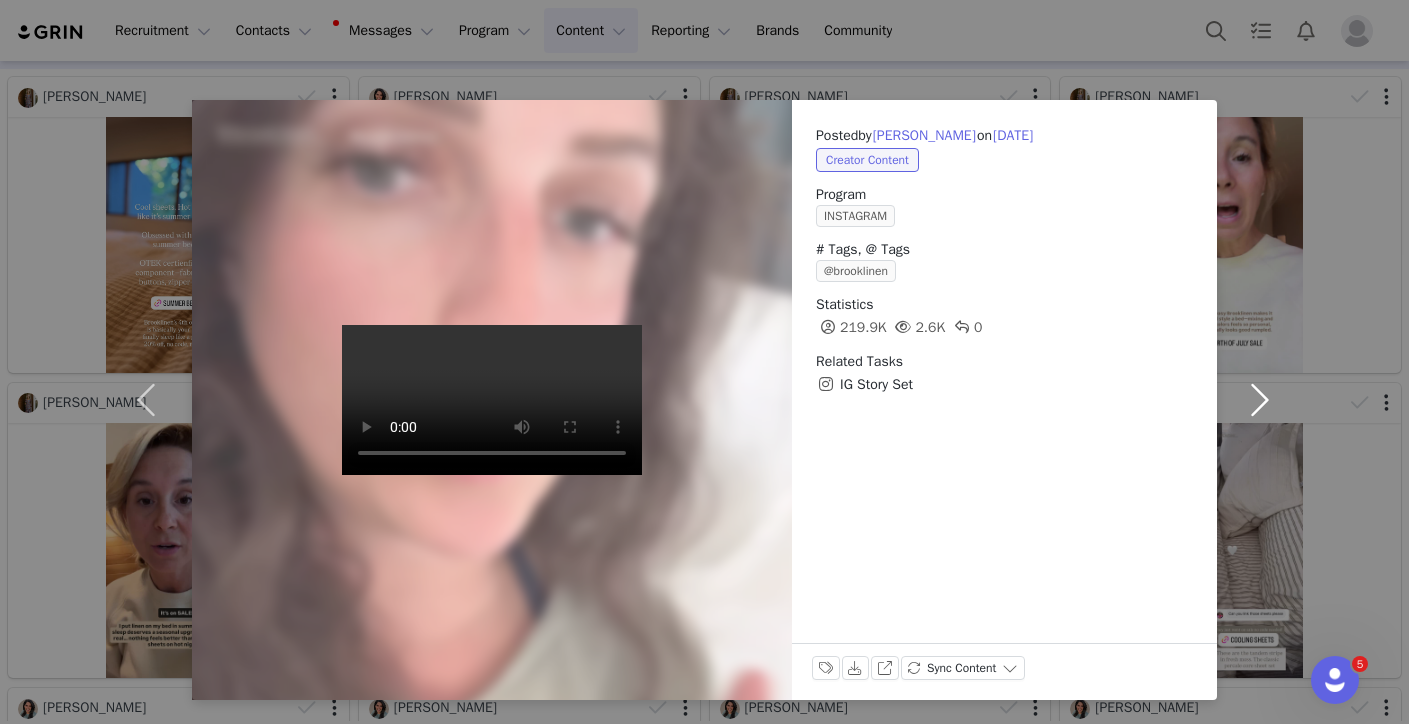 click at bounding box center (1259, 400) 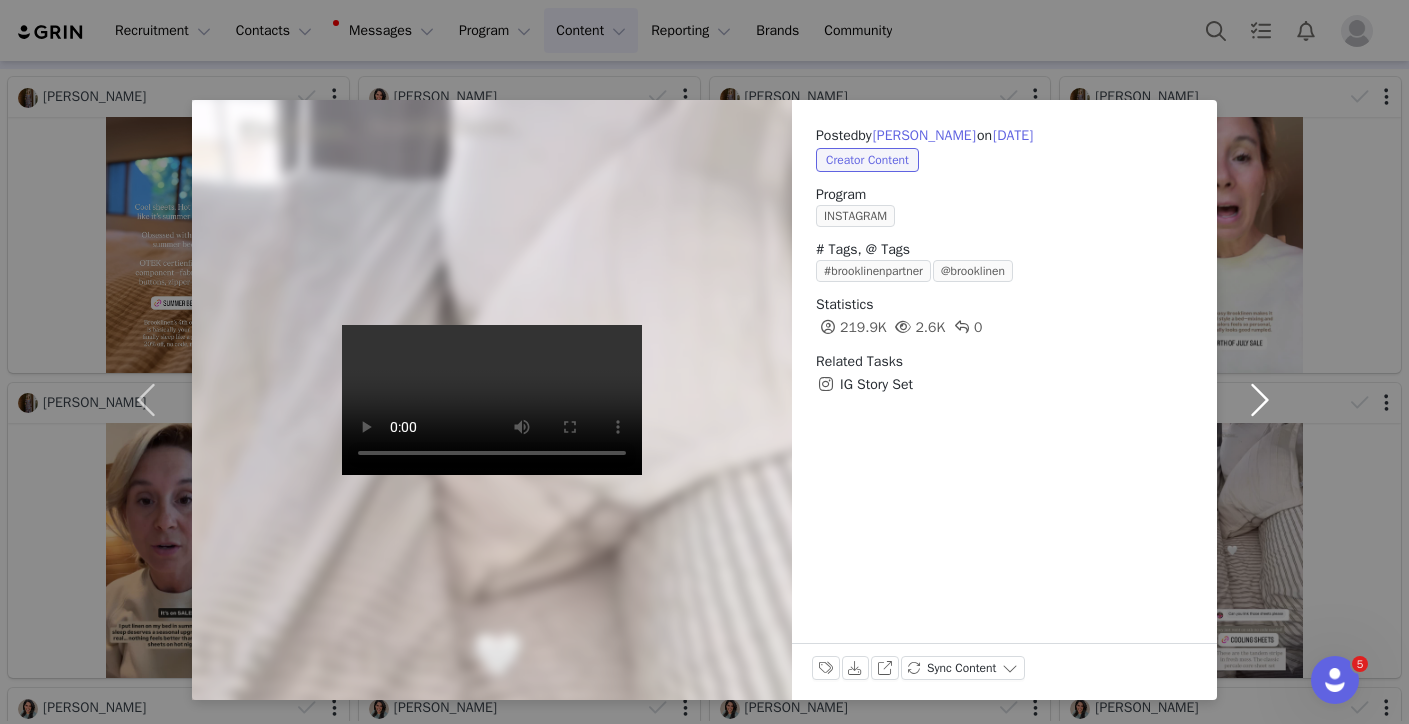 click at bounding box center [1259, 400] 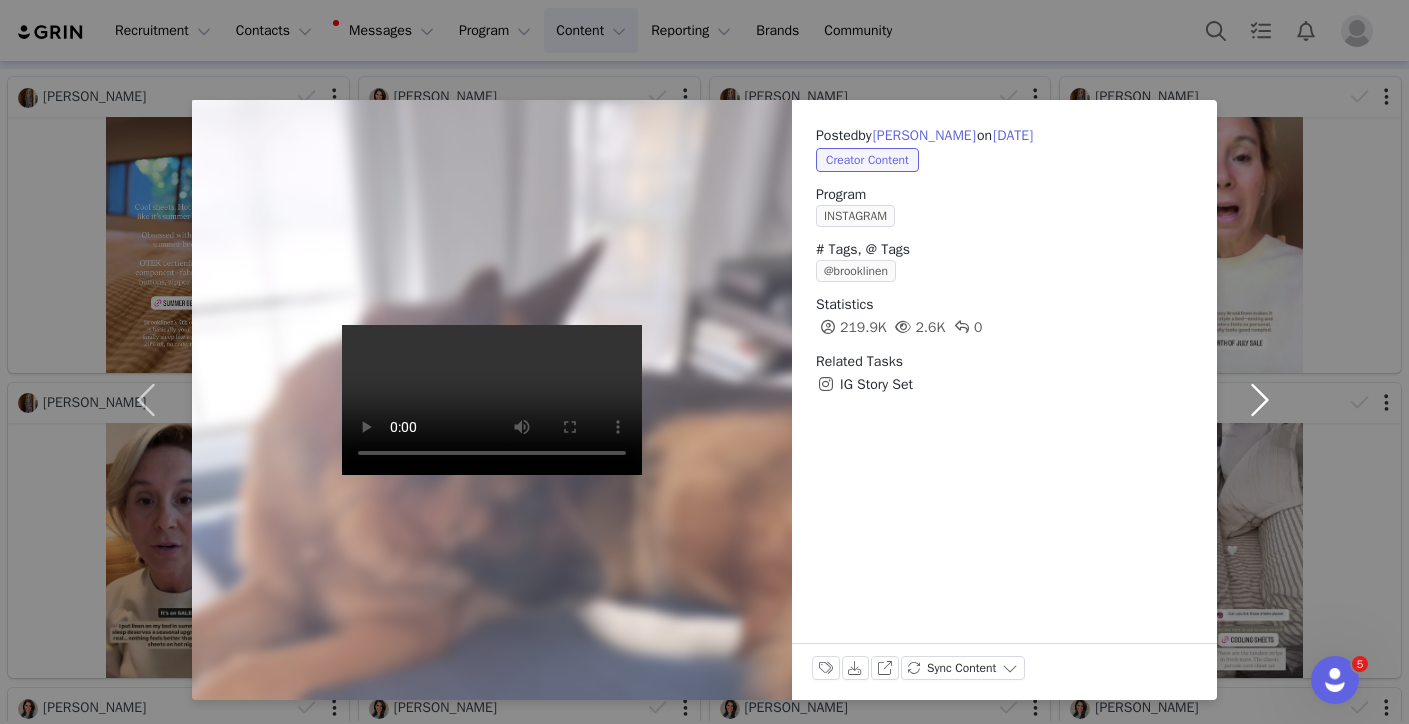 click at bounding box center [1259, 400] 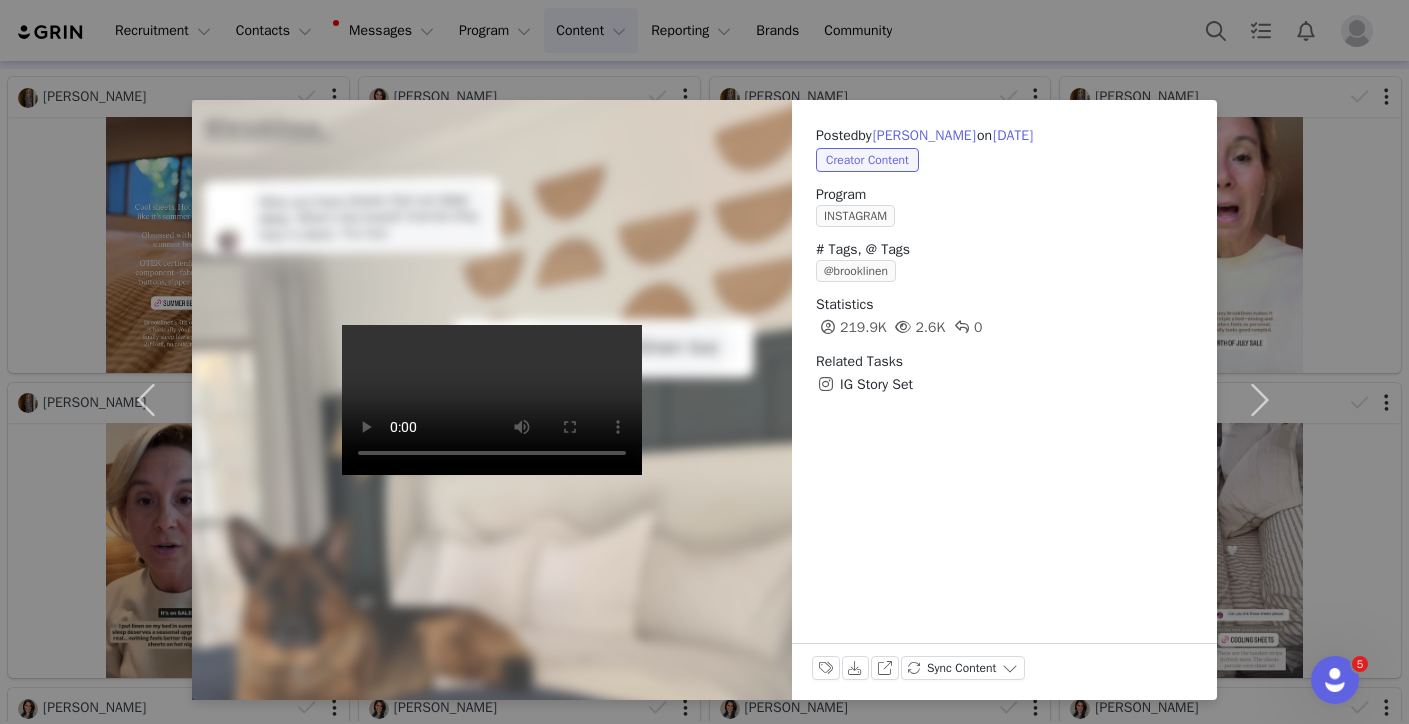 click on "Posted  by  [PERSON_NAME]  on  [DATE]  Creator Content  Program INSTAGRAM # Tags, @ Tags  @brooklinen      Statistics 219.9K  2.6K  0  Related Tasks IG Story Set     Labels & Tags Download View on Instagram Sync Content" at bounding box center [704, 362] 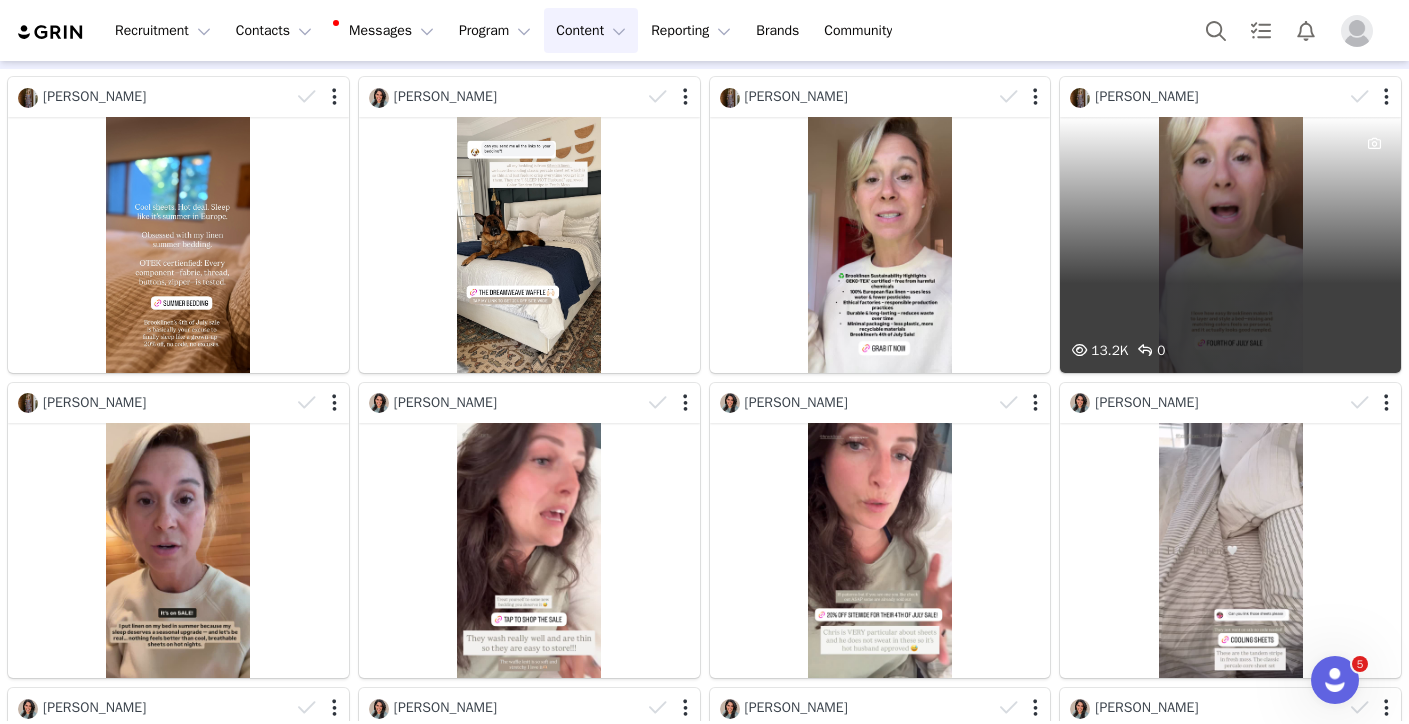 click on "13.2K  0" at bounding box center [1230, 245] 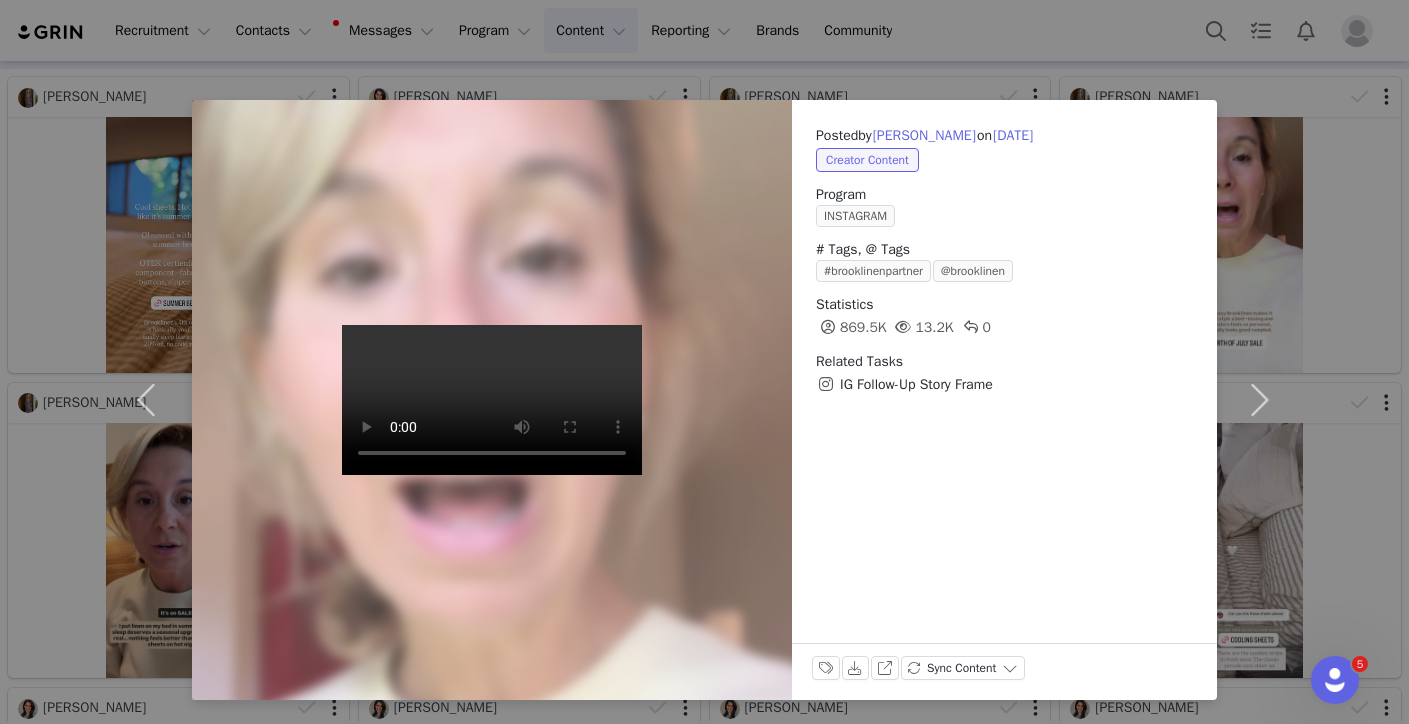 click at bounding box center (492, 400) 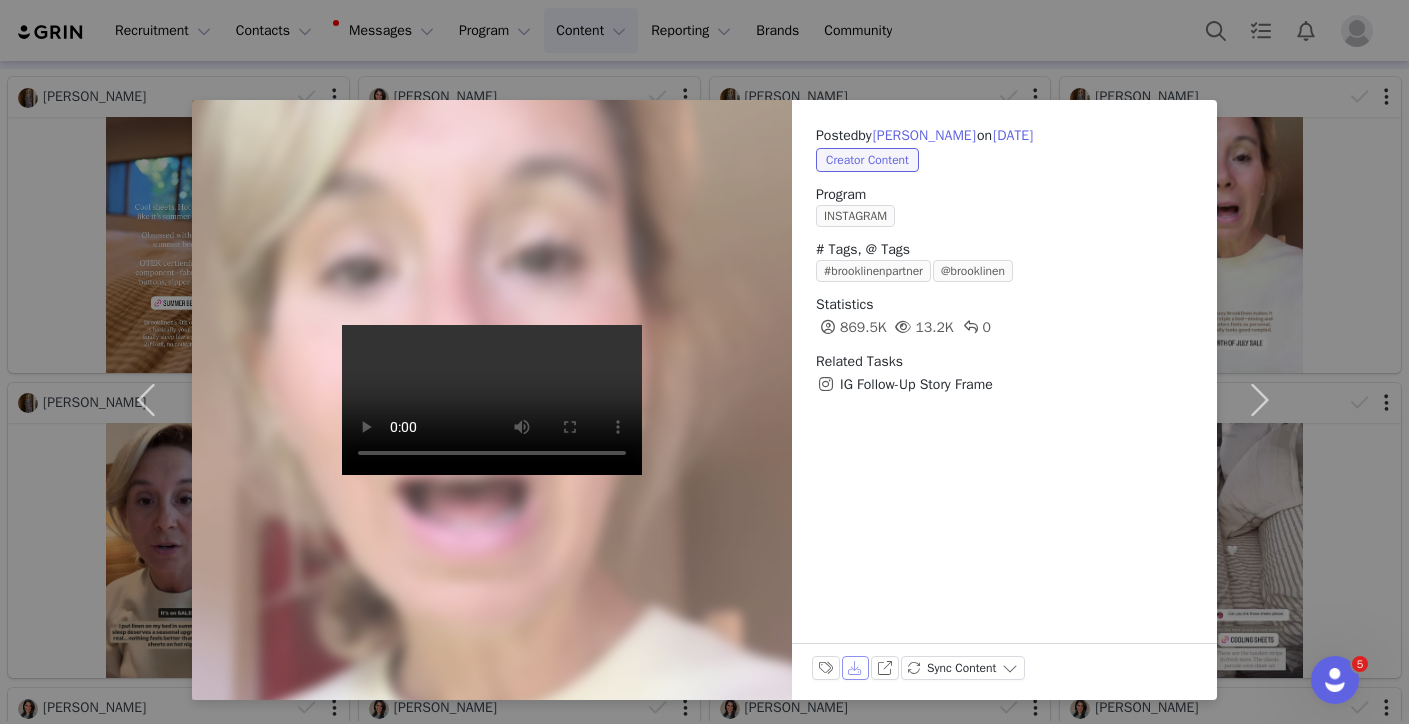 click on "Download" at bounding box center [856, 668] 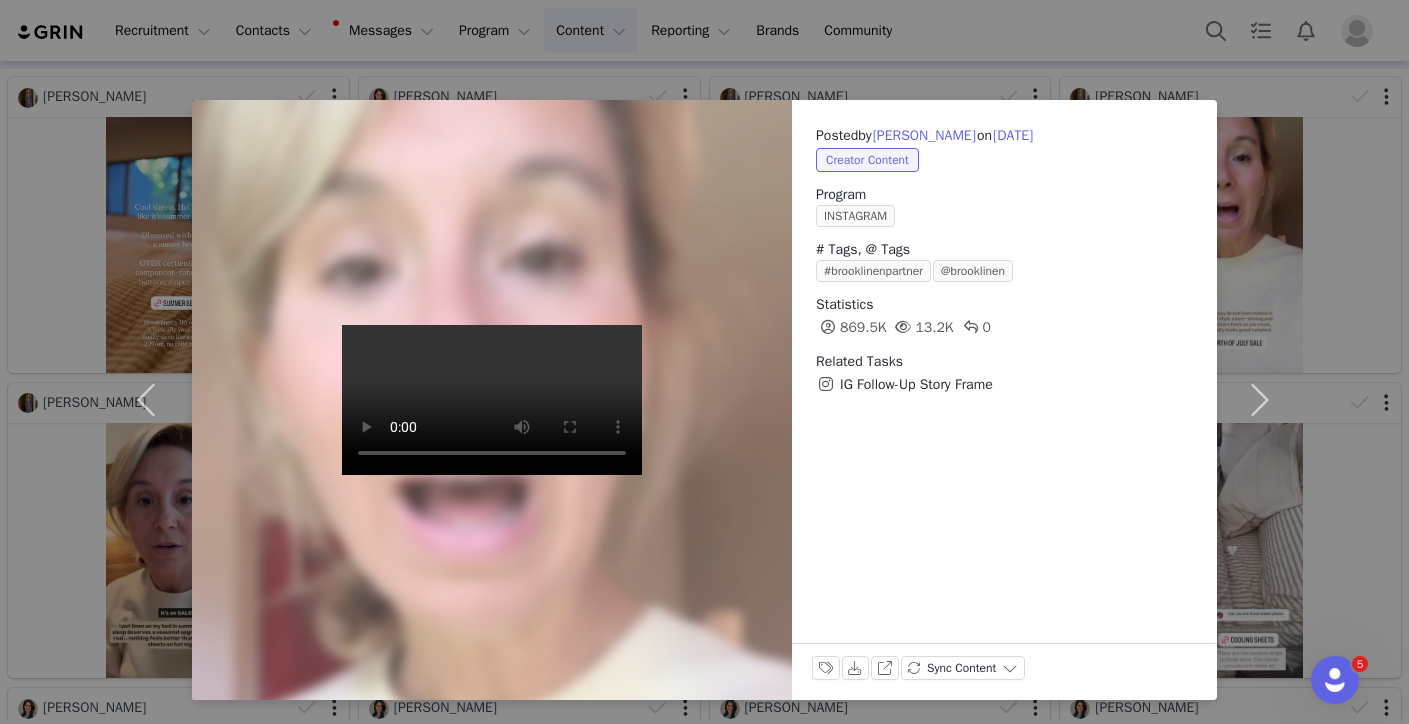 click on "Posted  by  [PERSON_NAME]  on  [DATE]  Creator Content  Program INSTAGRAM # Tags, @ Tags  #brooklinenpartner   @brooklinen      Statistics 869.5K  13.2K  0  Related Tasks IG Follow-Up Story Frame     Labels & Tags Download View on Instagram Sync Content" at bounding box center [704, 362] 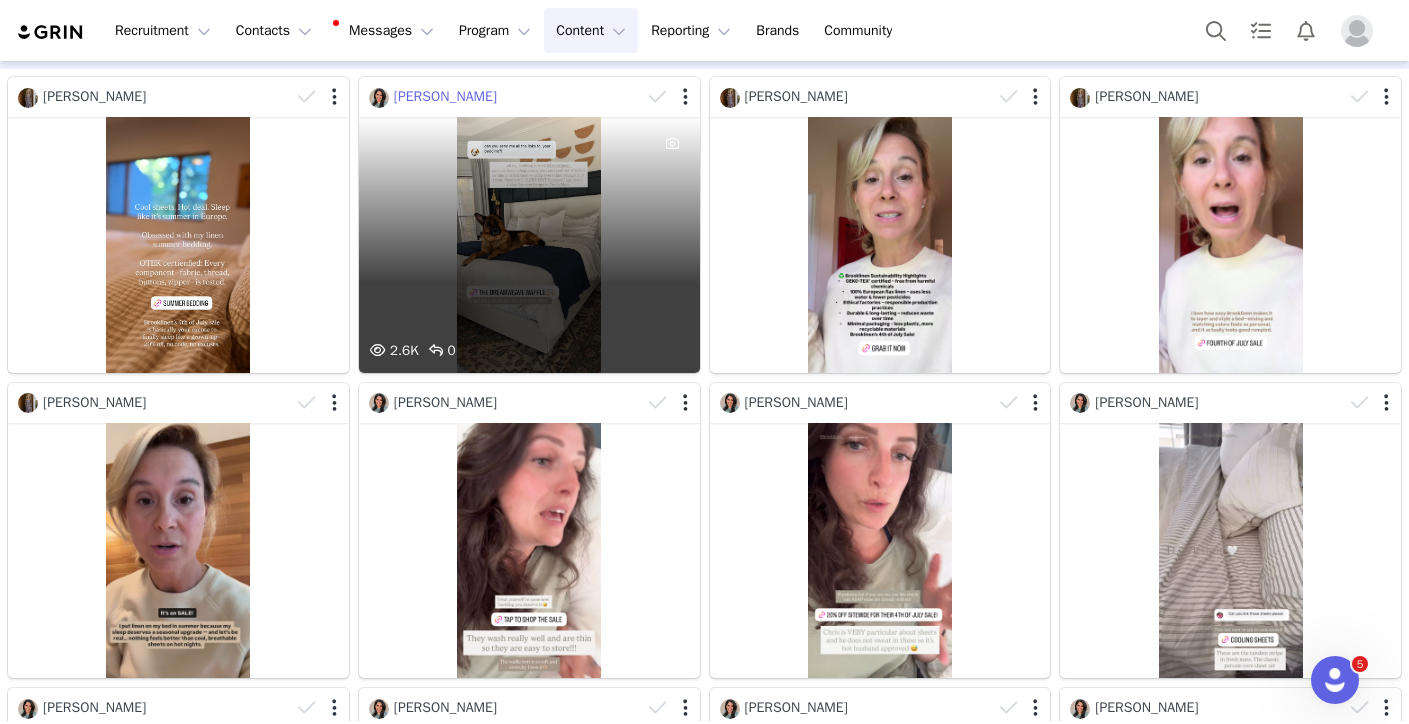 scroll, scrollTop: 0, scrollLeft: 0, axis: both 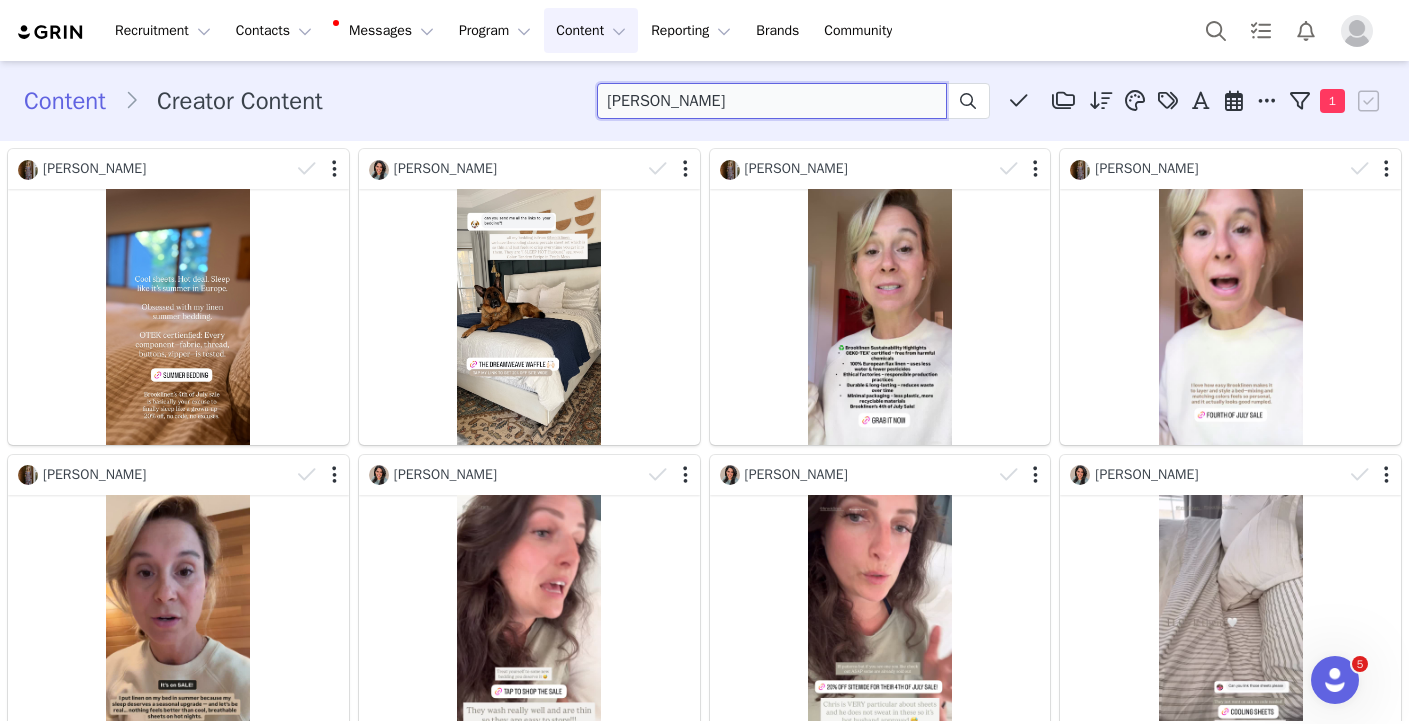click on "[PERSON_NAME]" at bounding box center [772, 101] 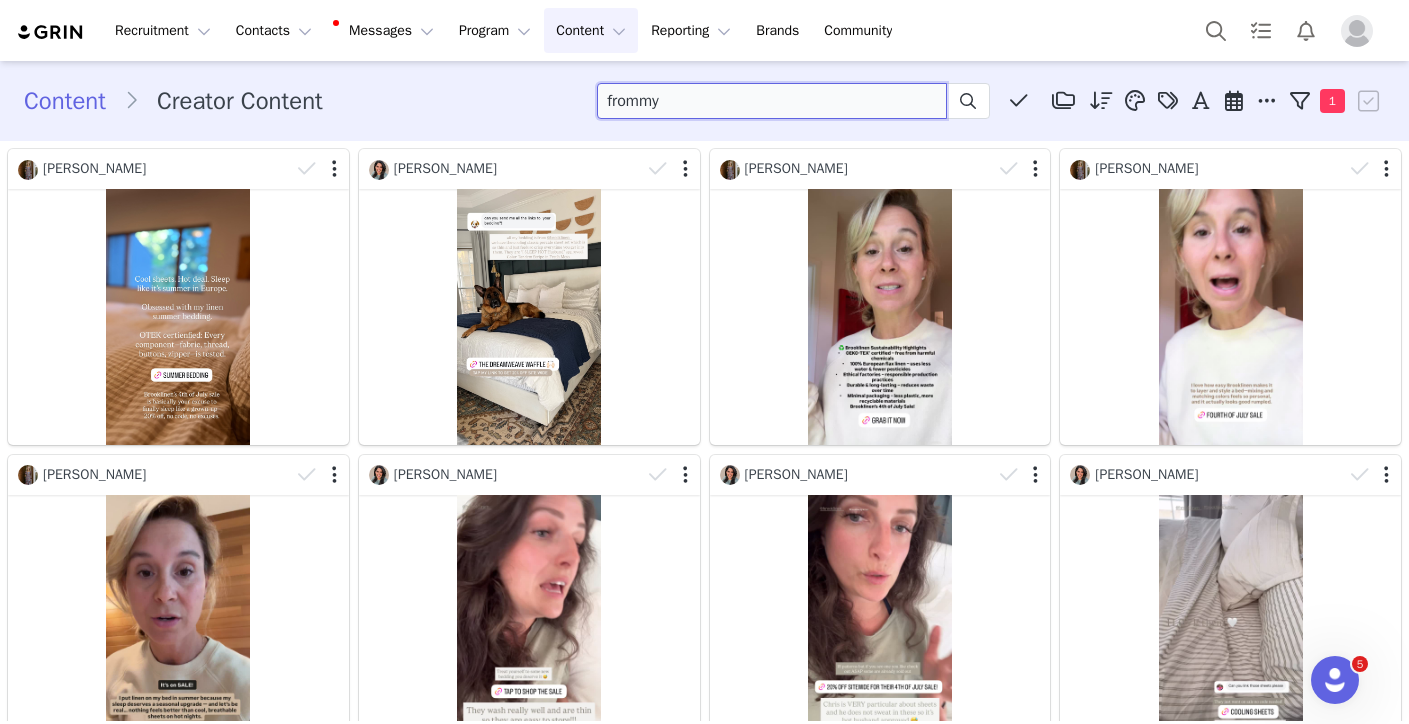 type on "frommy" 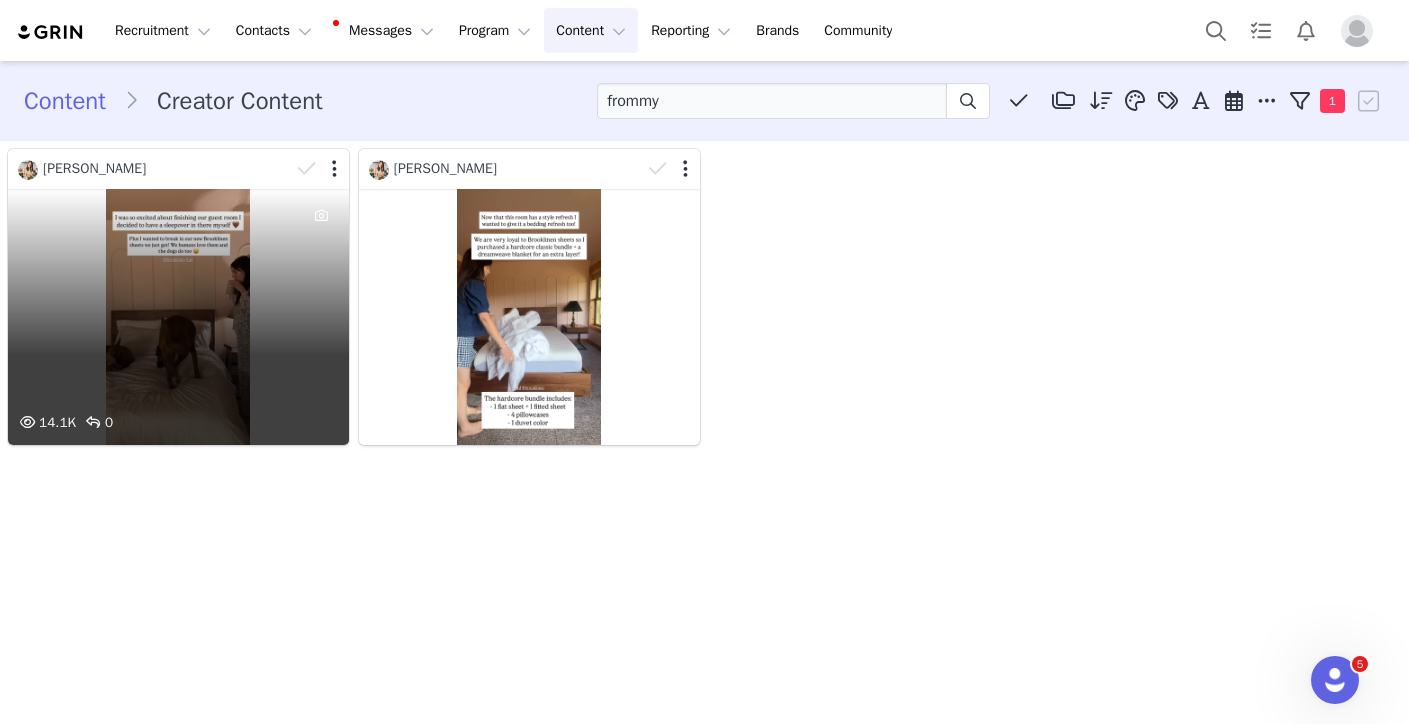 click on "14.1K  0" at bounding box center [178, 317] 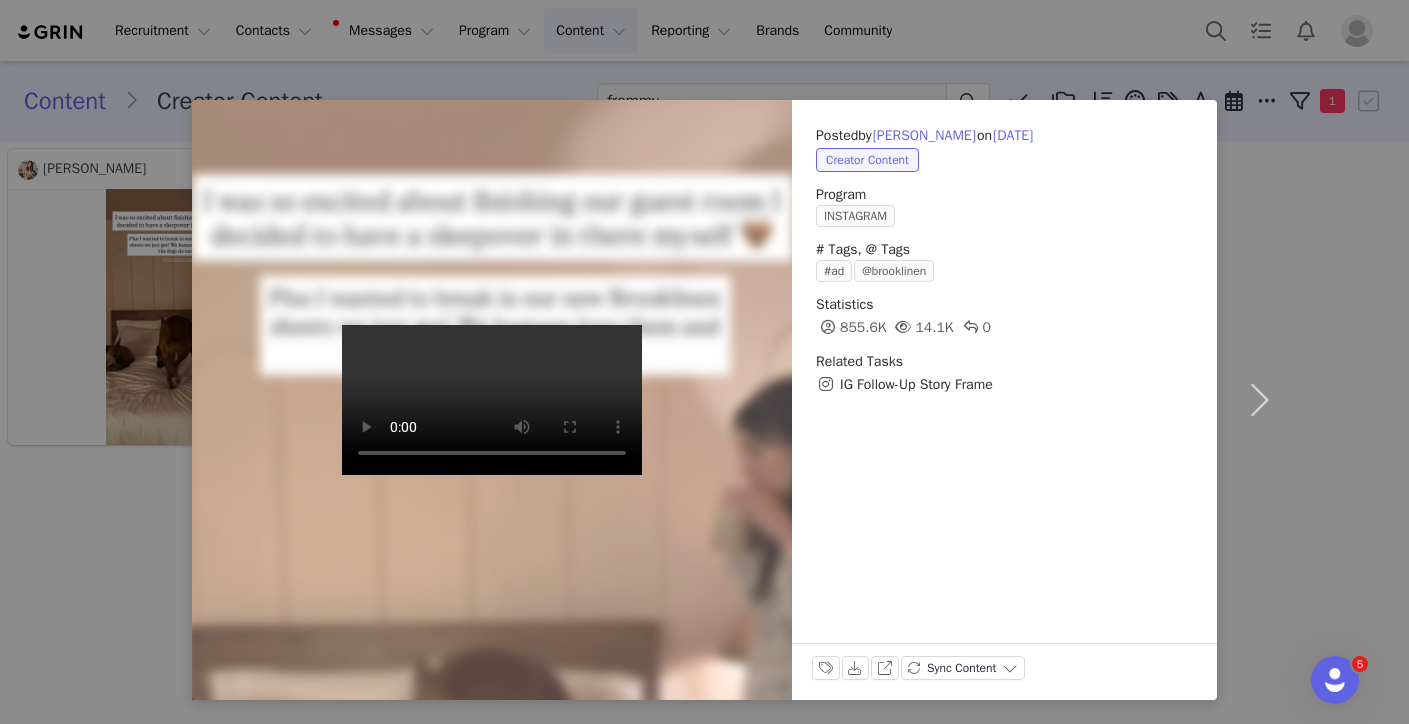 click on "Posted  by  [PERSON_NAME]  on  [DATE]  Creator Content  Program INSTAGRAM # Tags, @ Tags  #ad   @brooklinen      Statistics 855.6K  14.1K  0  Related Tasks IG Follow-Up Story Frame     Labels & Tags Download View on Instagram Sync Content" at bounding box center (704, 362) 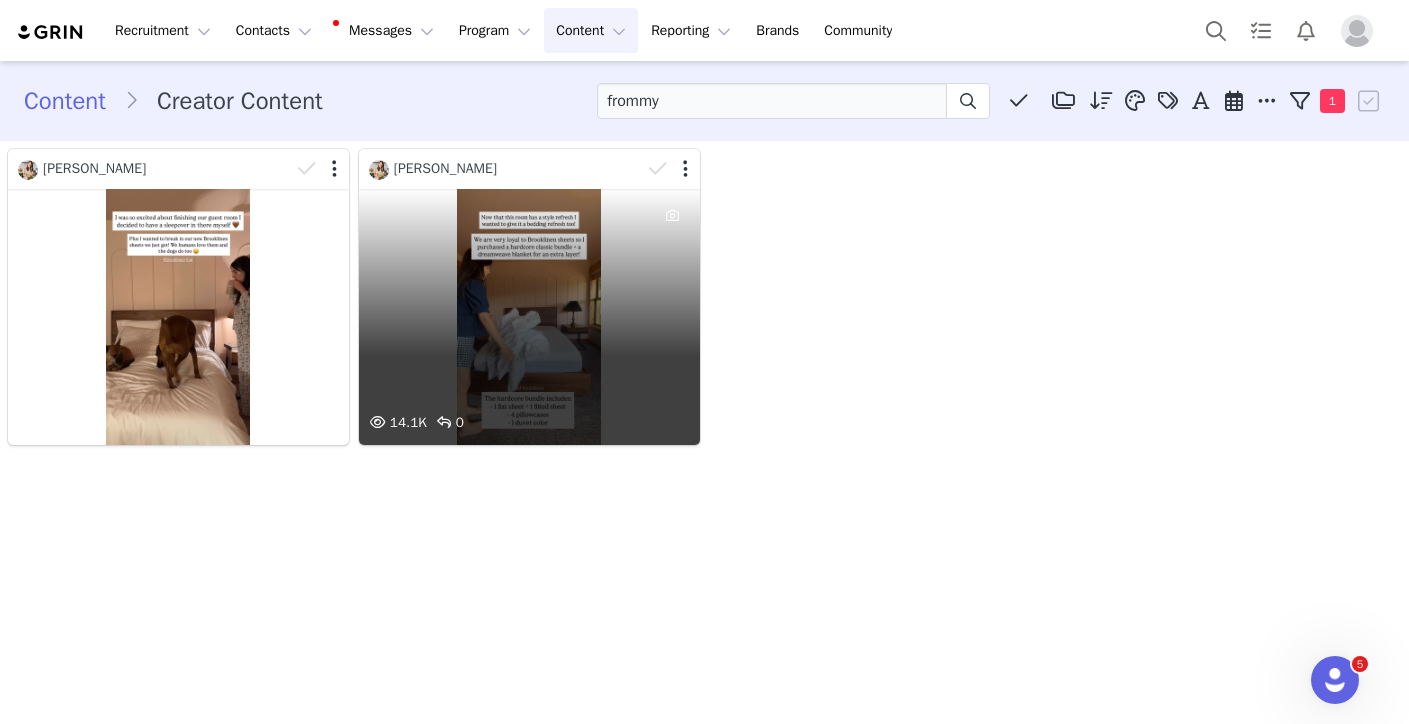 click on "14.1K  0" at bounding box center (529, 317) 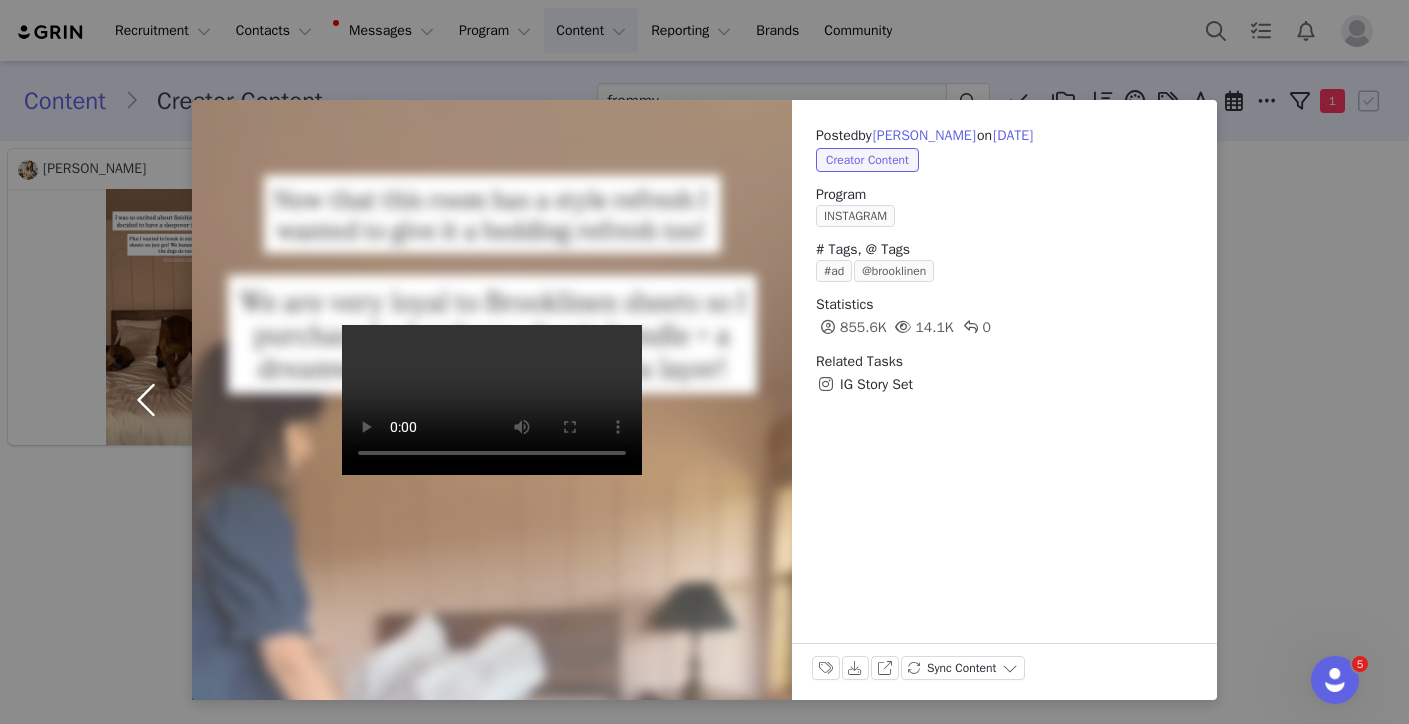 click at bounding box center [150, 400] 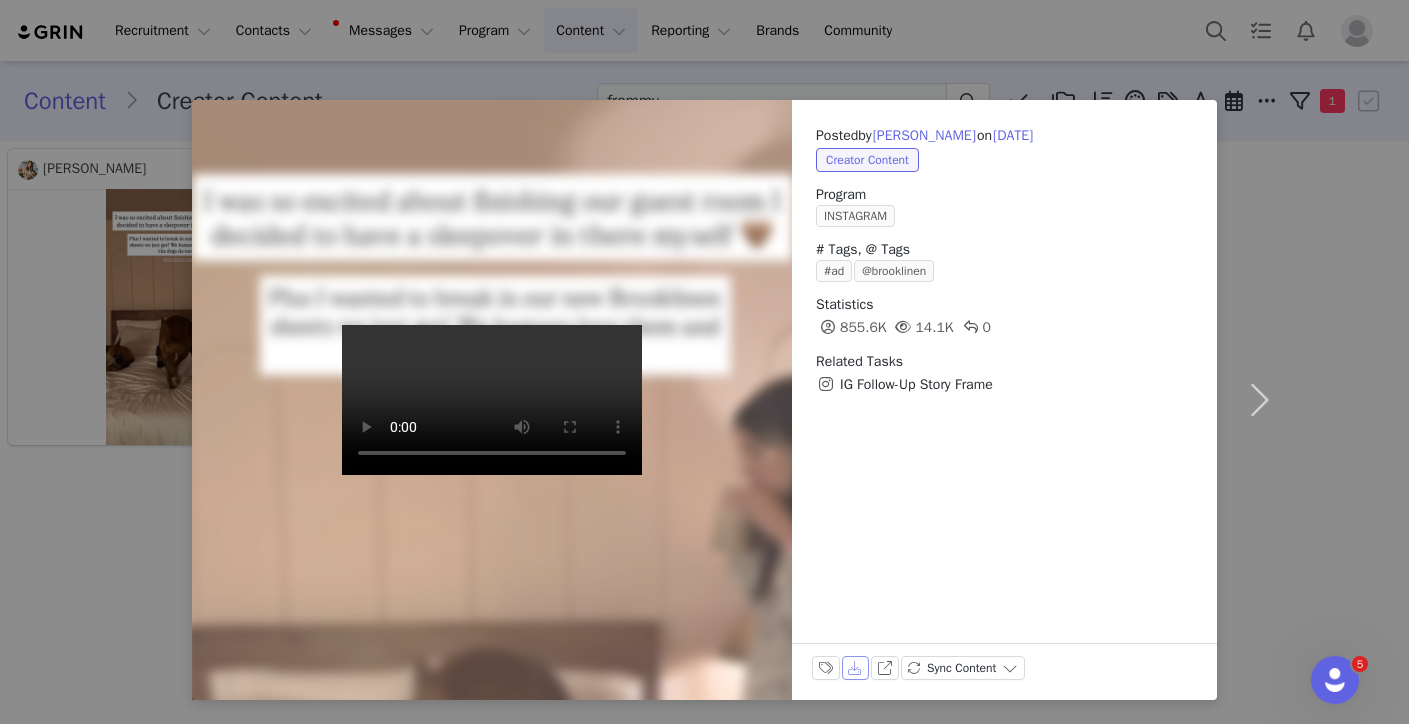 click on "Download" at bounding box center (856, 668) 